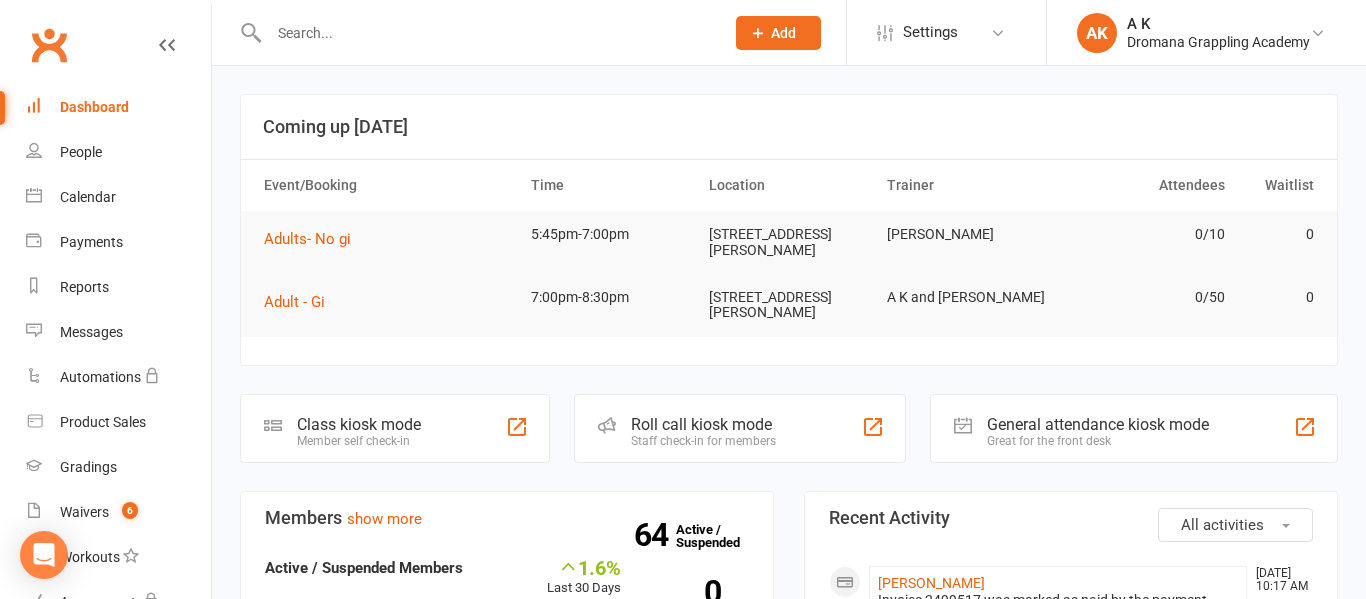 scroll, scrollTop: 26, scrollLeft: 0, axis: vertical 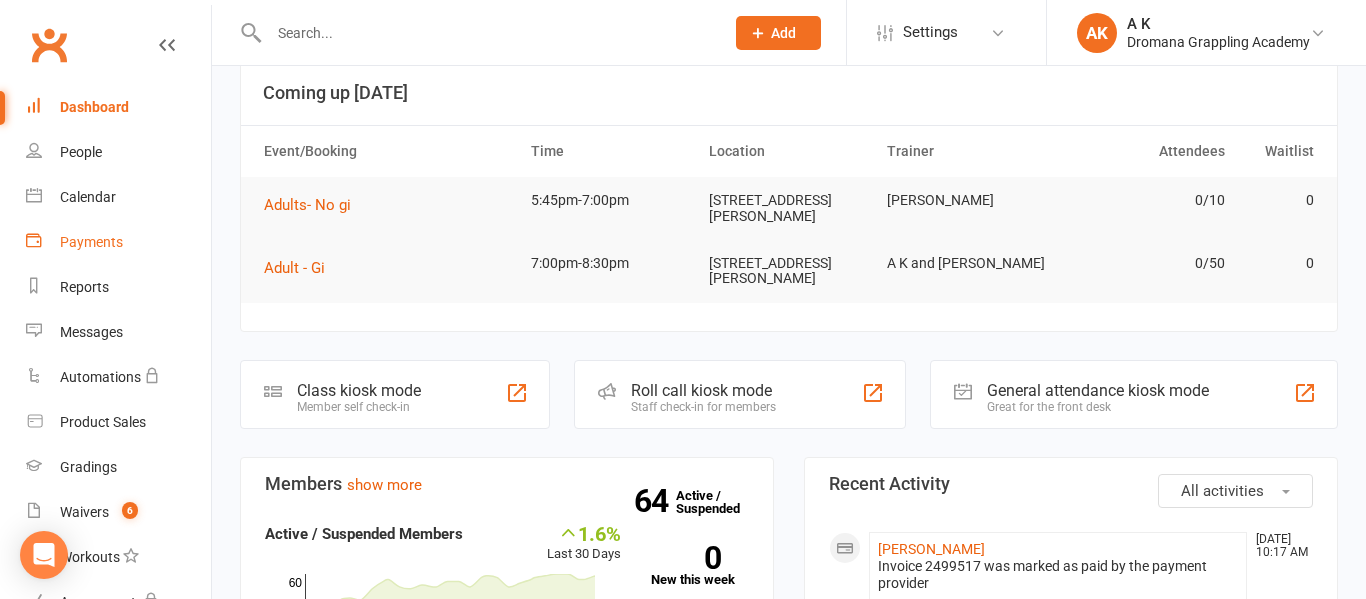 click on "Payments" at bounding box center (91, 242) 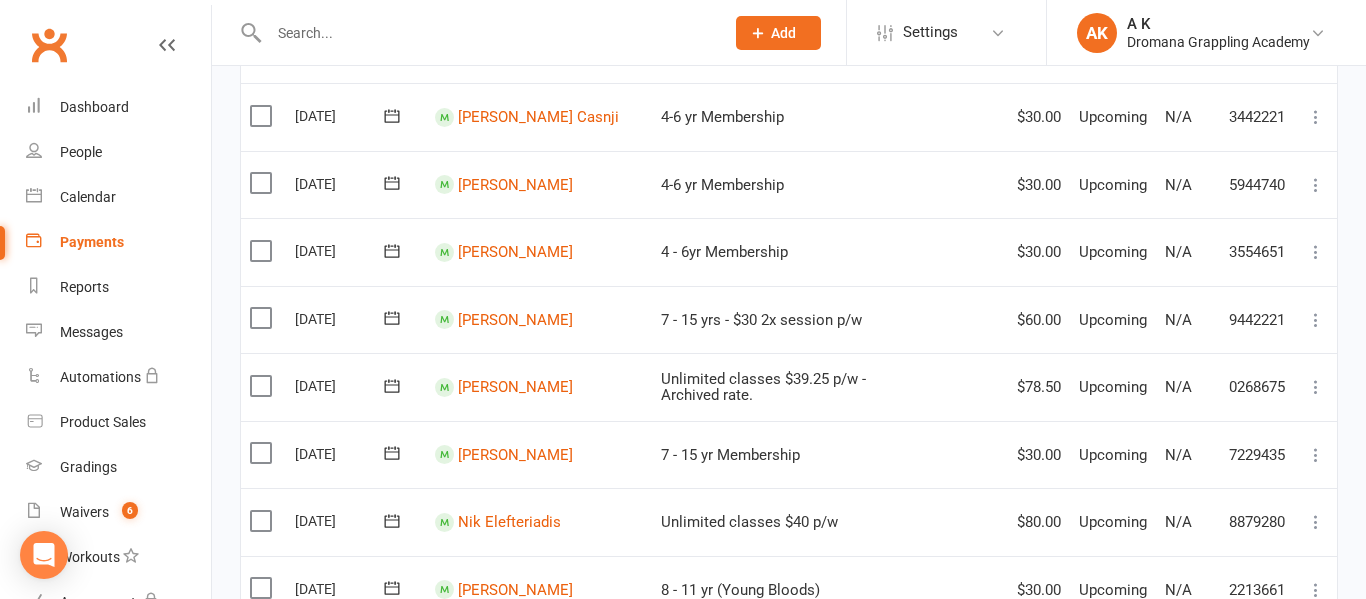 scroll, scrollTop: 1763, scrollLeft: 0, axis: vertical 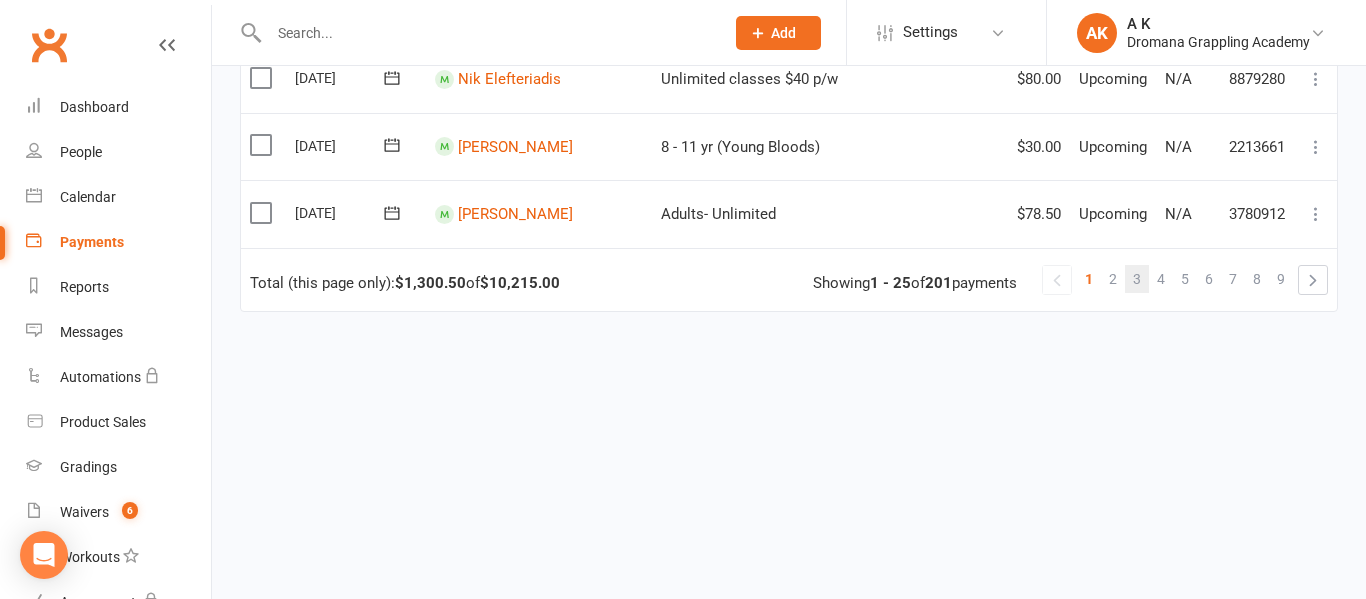 click on "3" at bounding box center [1137, 279] 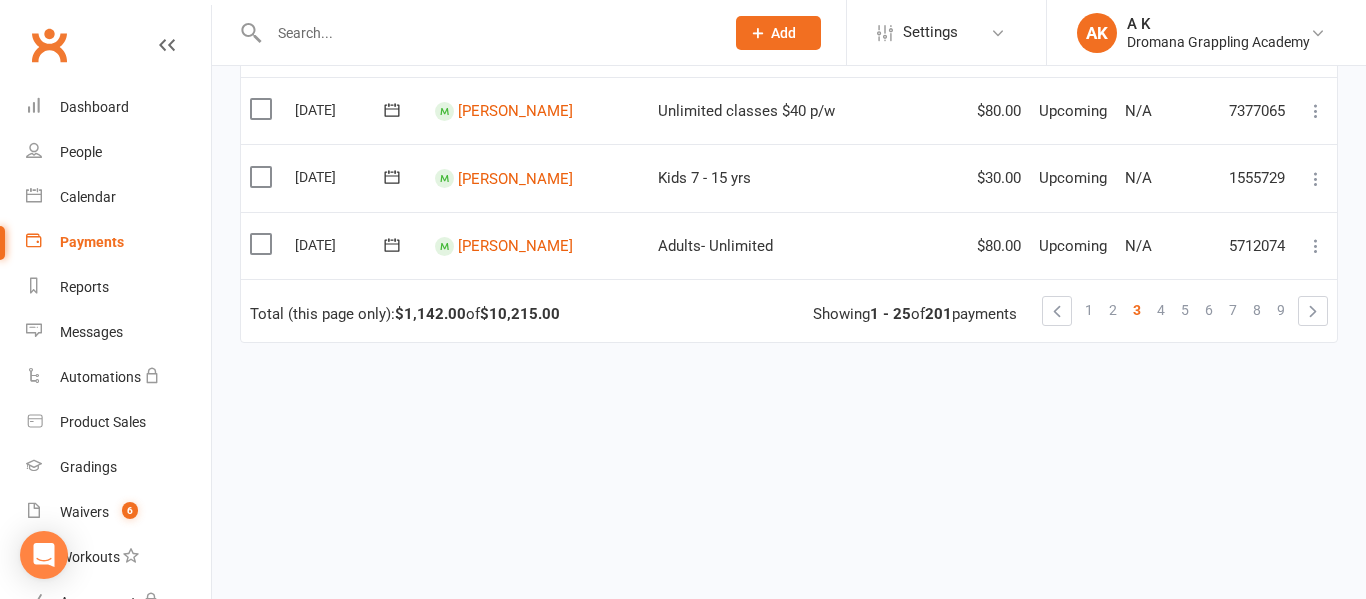 scroll, scrollTop: 1793, scrollLeft: 0, axis: vertical 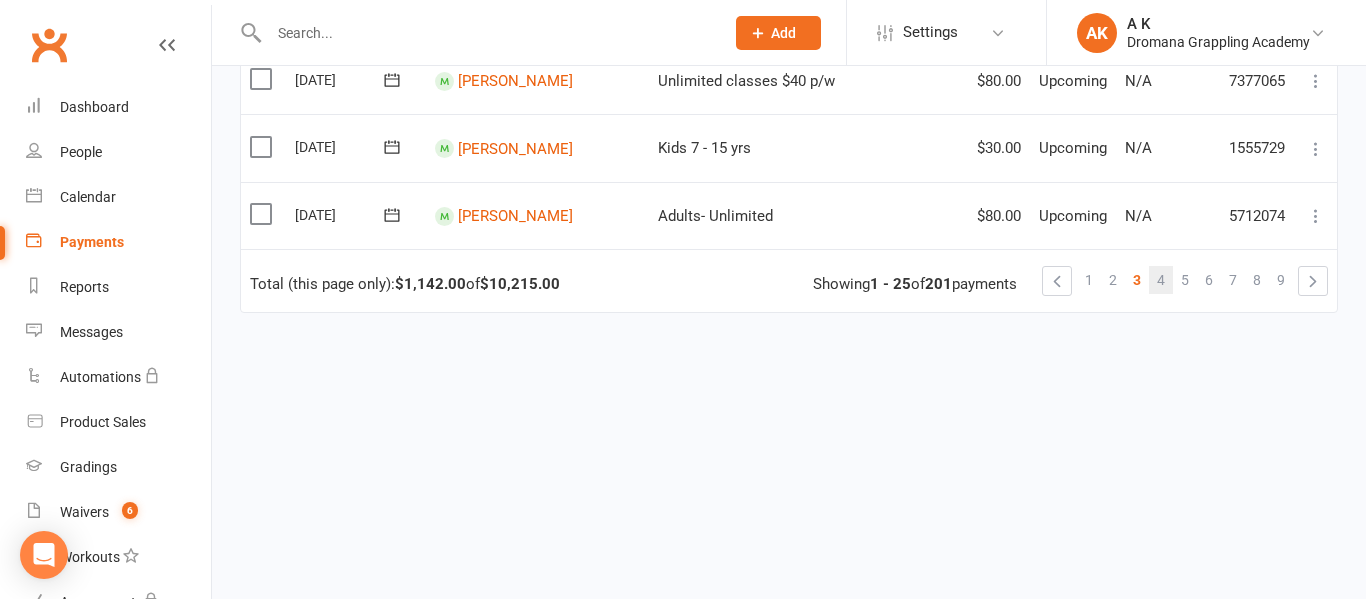 click on "4" at bounding box center (1161, 280) 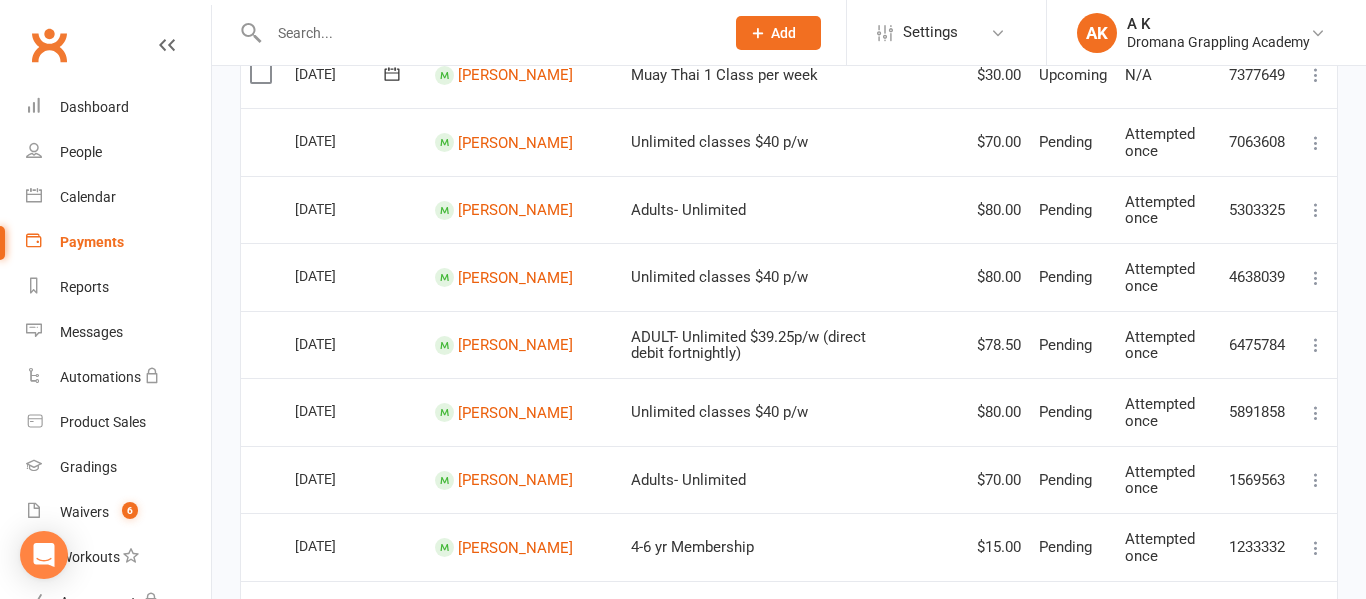 scroll, scrollTop: 1280, scrollLeft: 0, axis: vertical 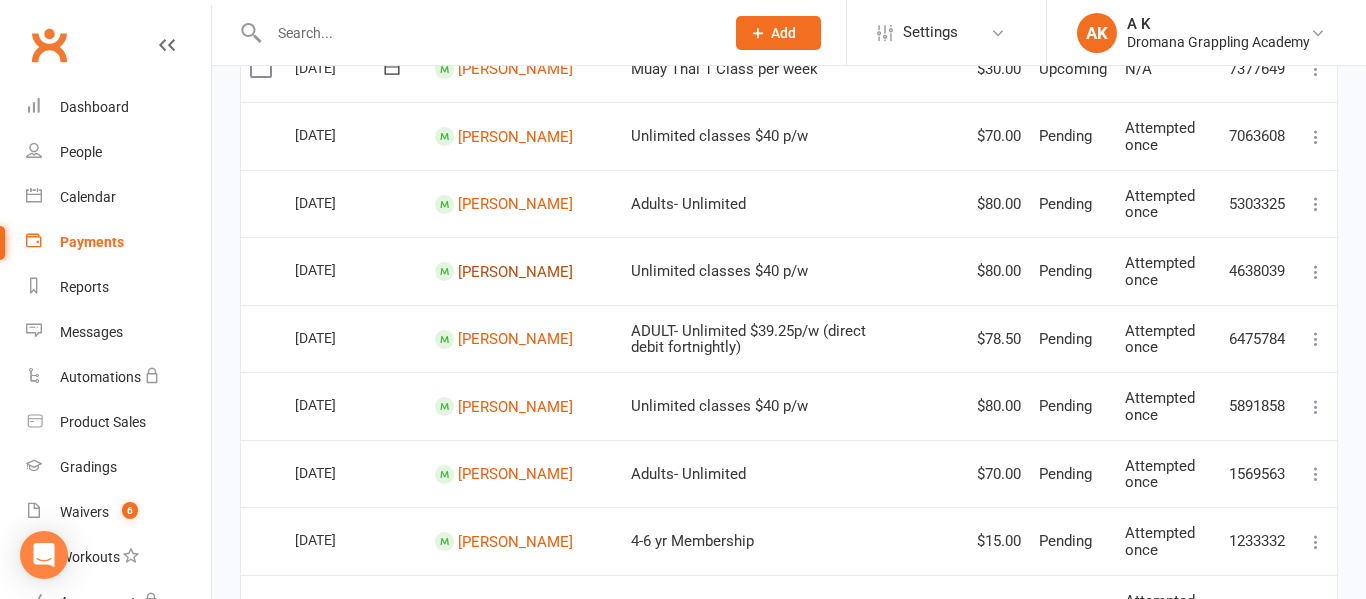click on "Richard Munnelly" at bounding box center [515, 271] 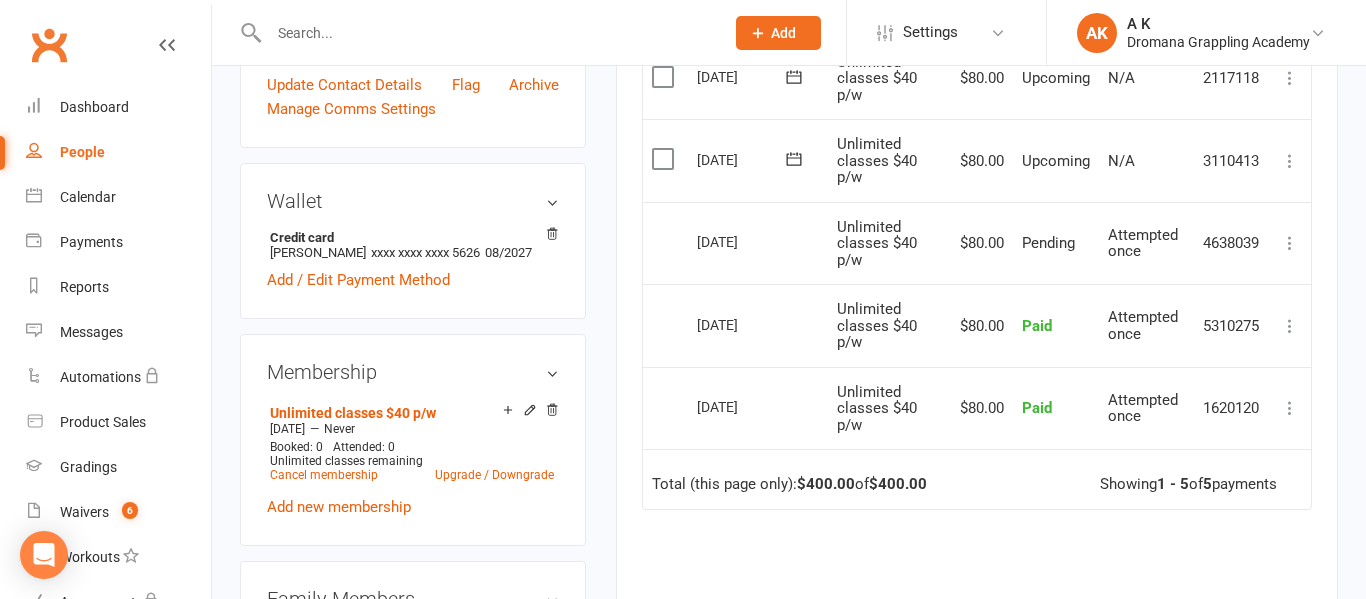 scroll, scrollTop: 588, scrollLeft: 0, axis: vertical 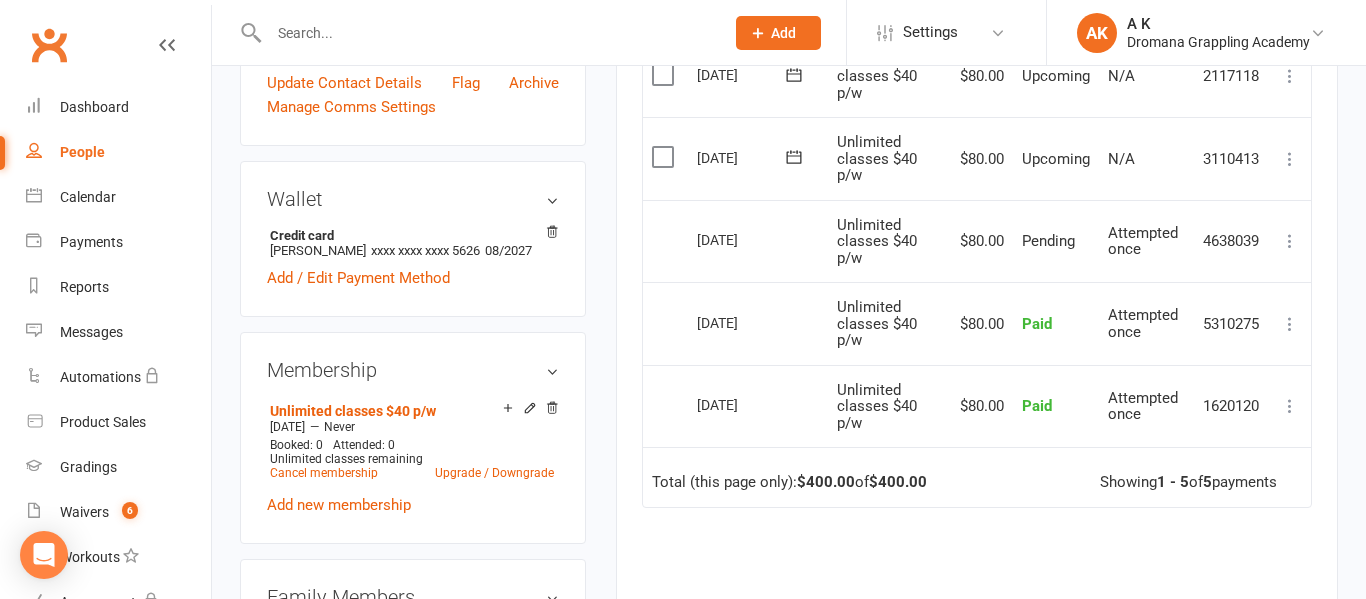 click at bounding box center (1290, 241) 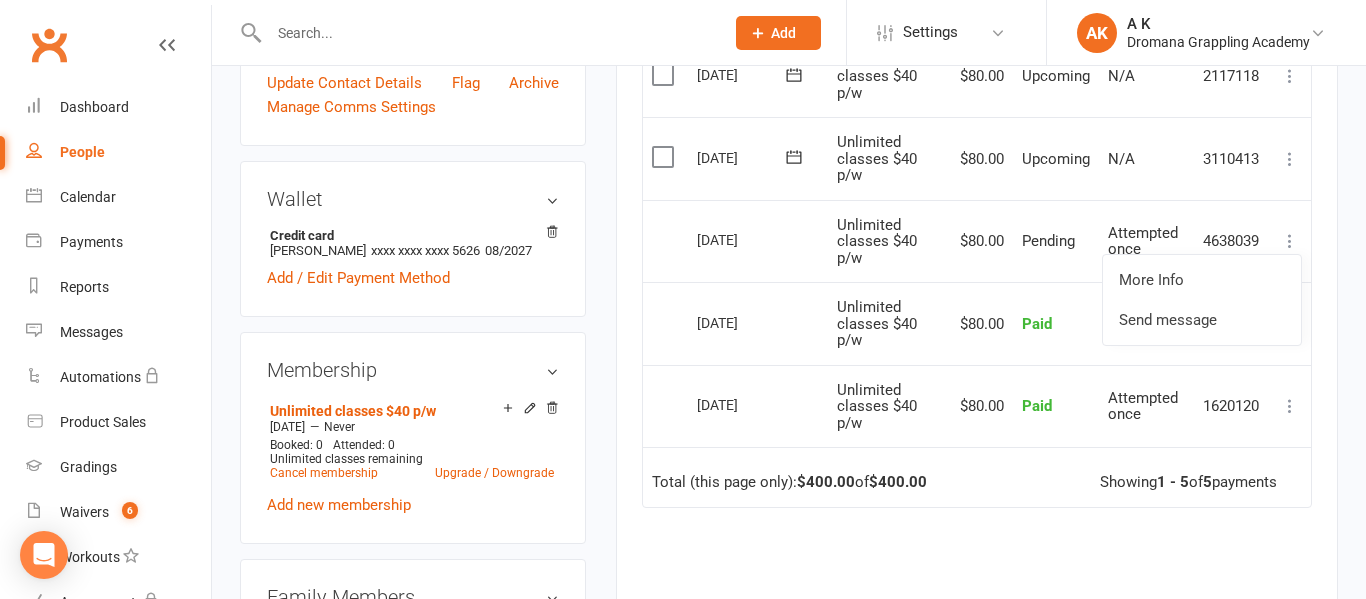 click at bounding box center (1290, 241) 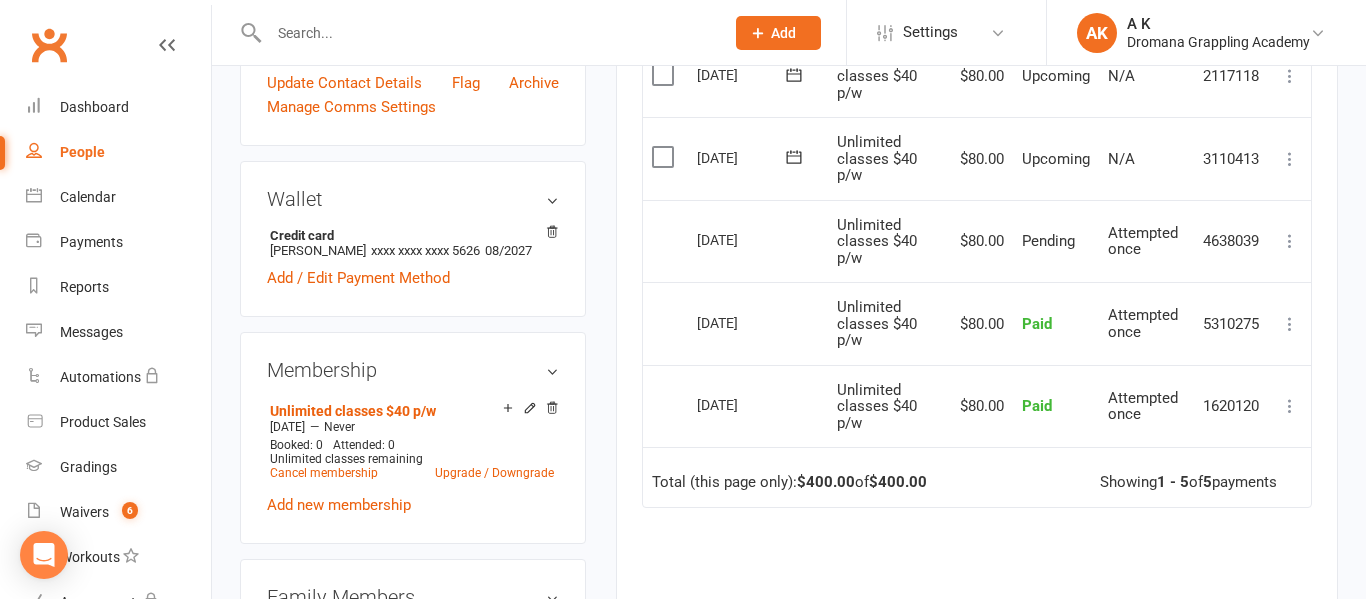 click at bounding box center [1290, 241] 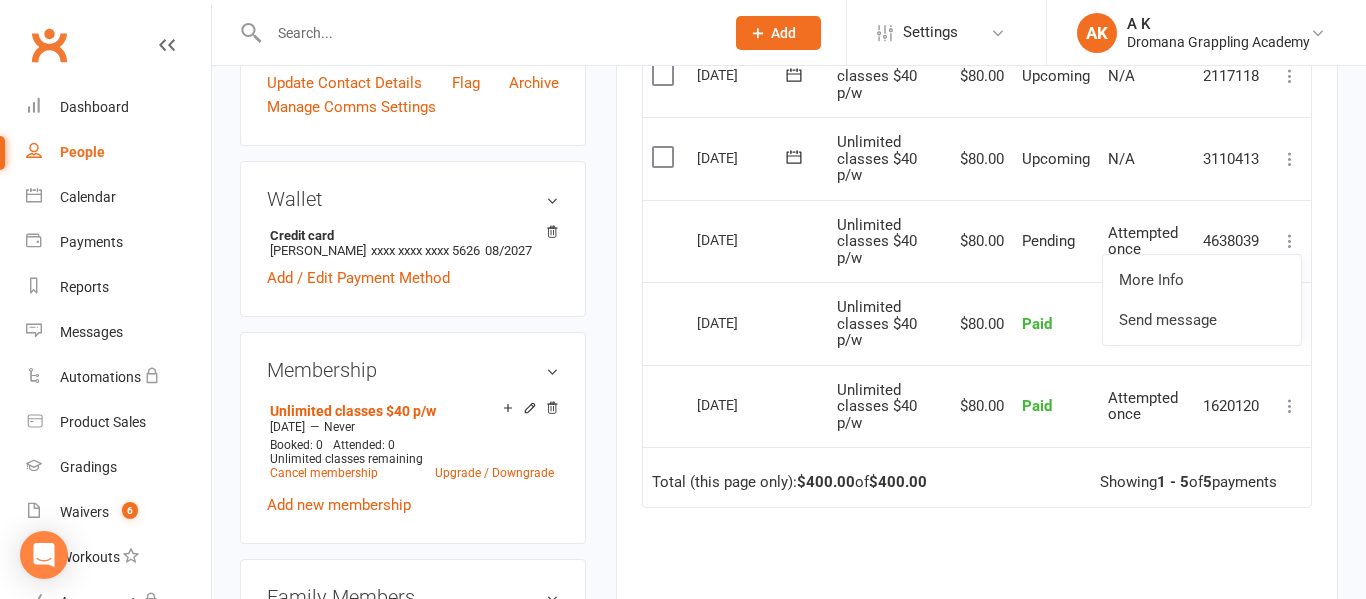 click at bounding box center [1290, 241] 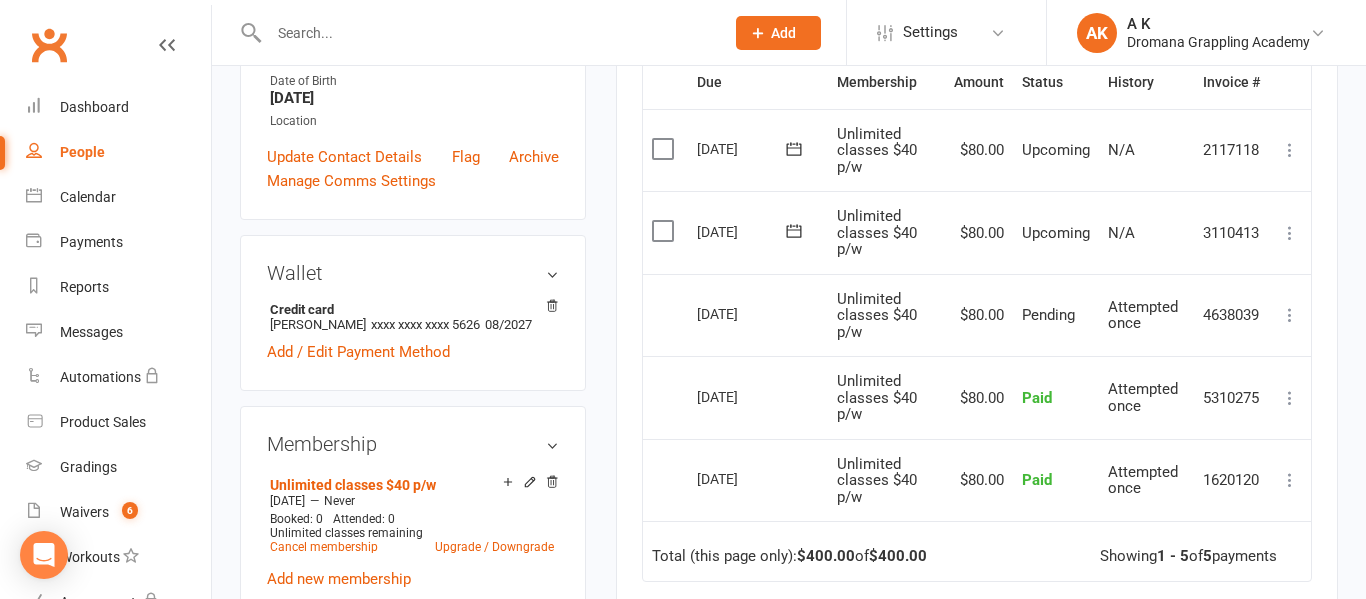 scroll, scrollTop: 513, scrollLeft: 0, axis: vertical 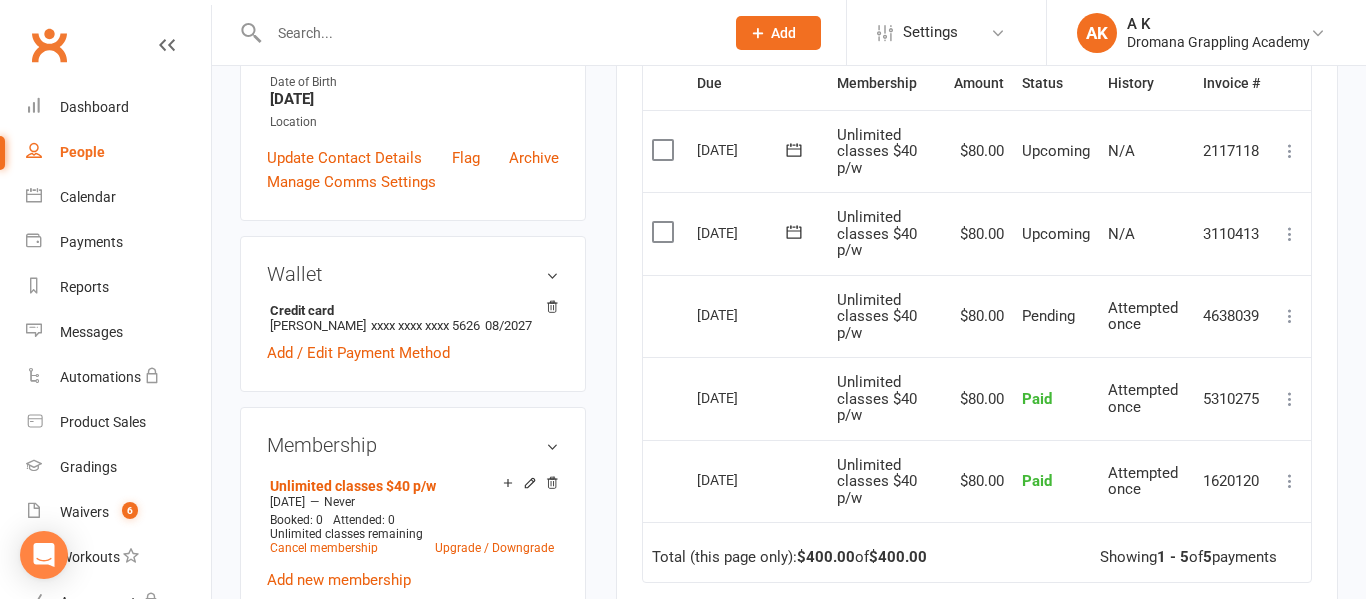click at bounding box center [1290, 234] 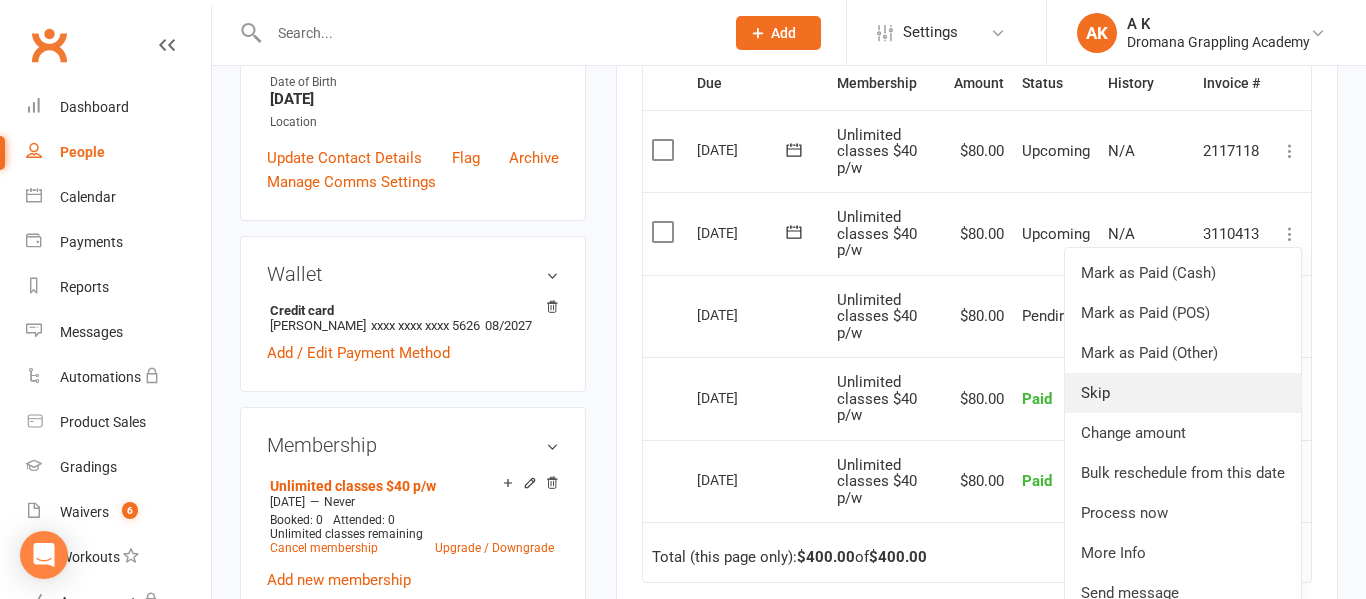 click on "Skip" at bounding box center [1183, 393] 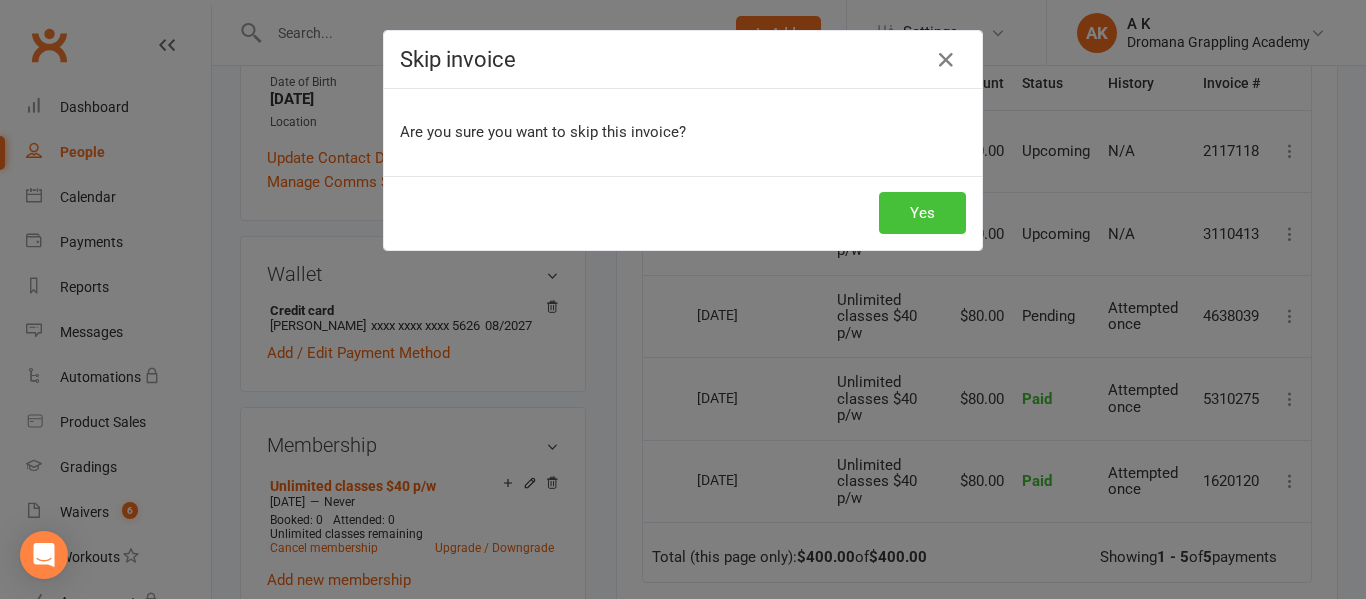 click on "Yes" at bounding box center (922, 213) 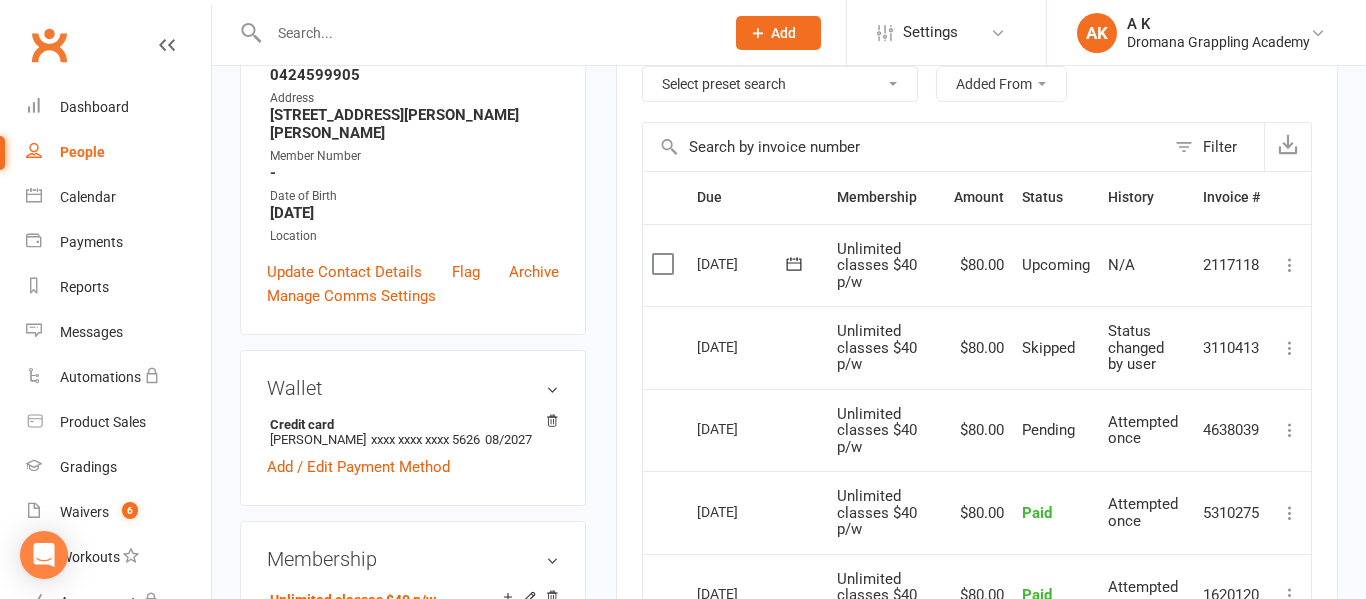 scroll, scrollTop: 391, scrollLeft: 0, axis: vertical 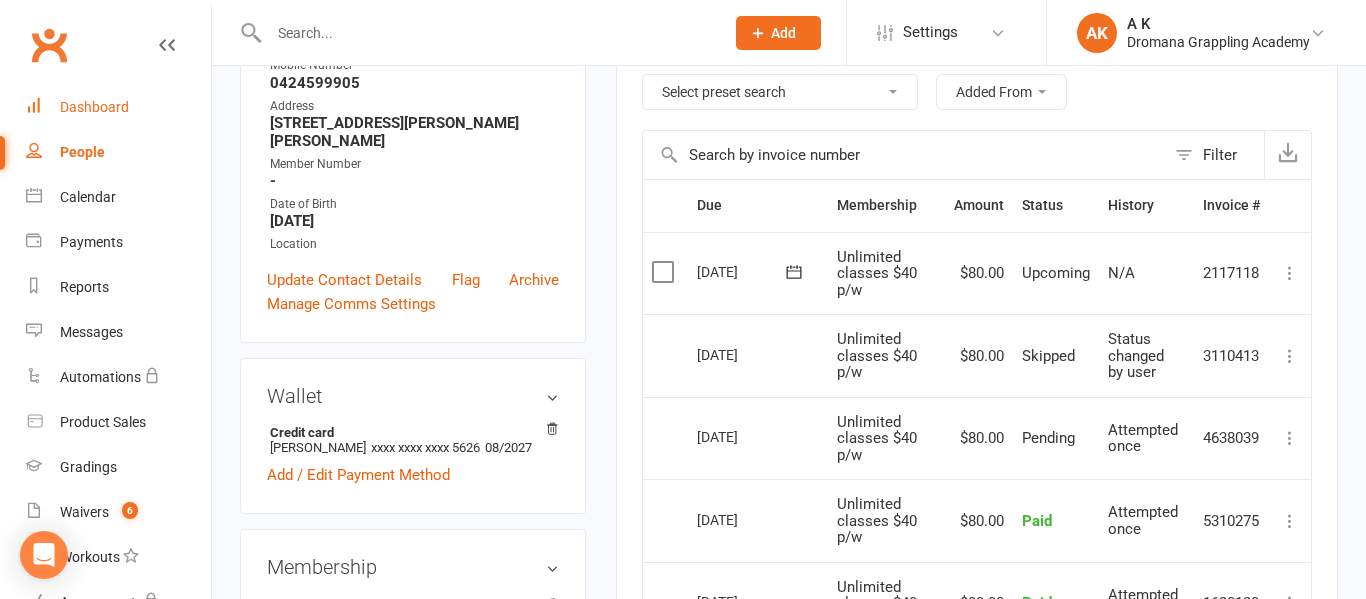 click on "Dashboard" at bounding box center (94, 107) 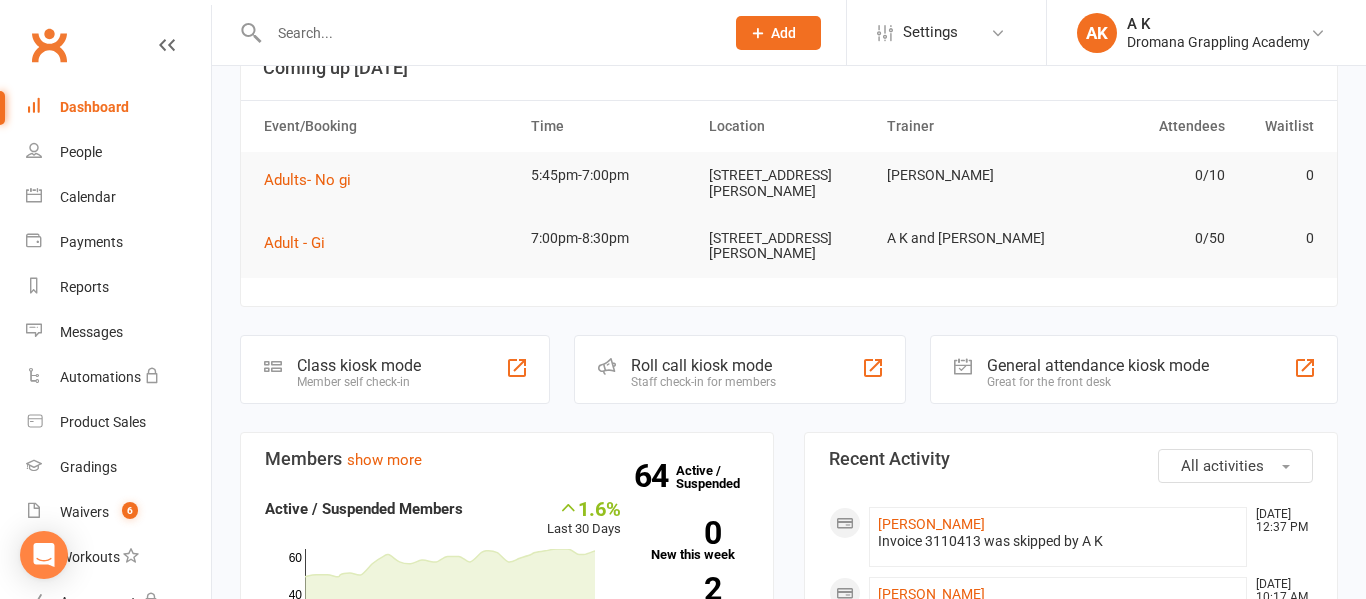 scroll, scrollTop: 62, scrollLeft: 0, axis: vertical 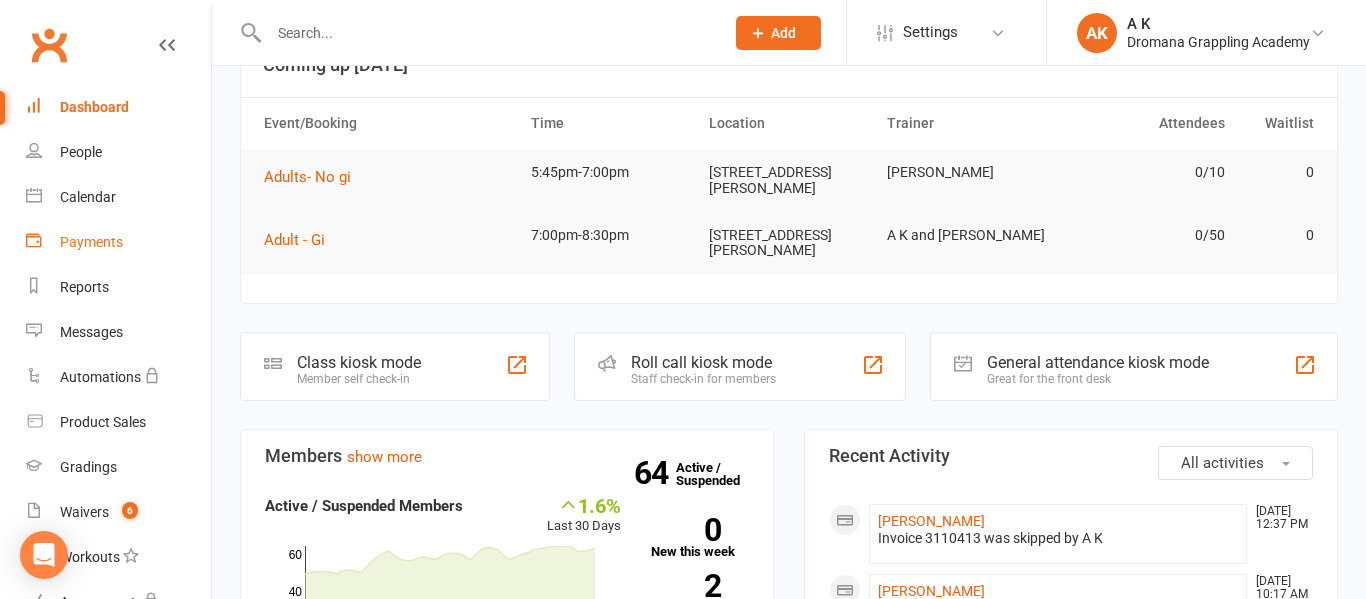 click on "Payments" at bounding box center [91, 242] 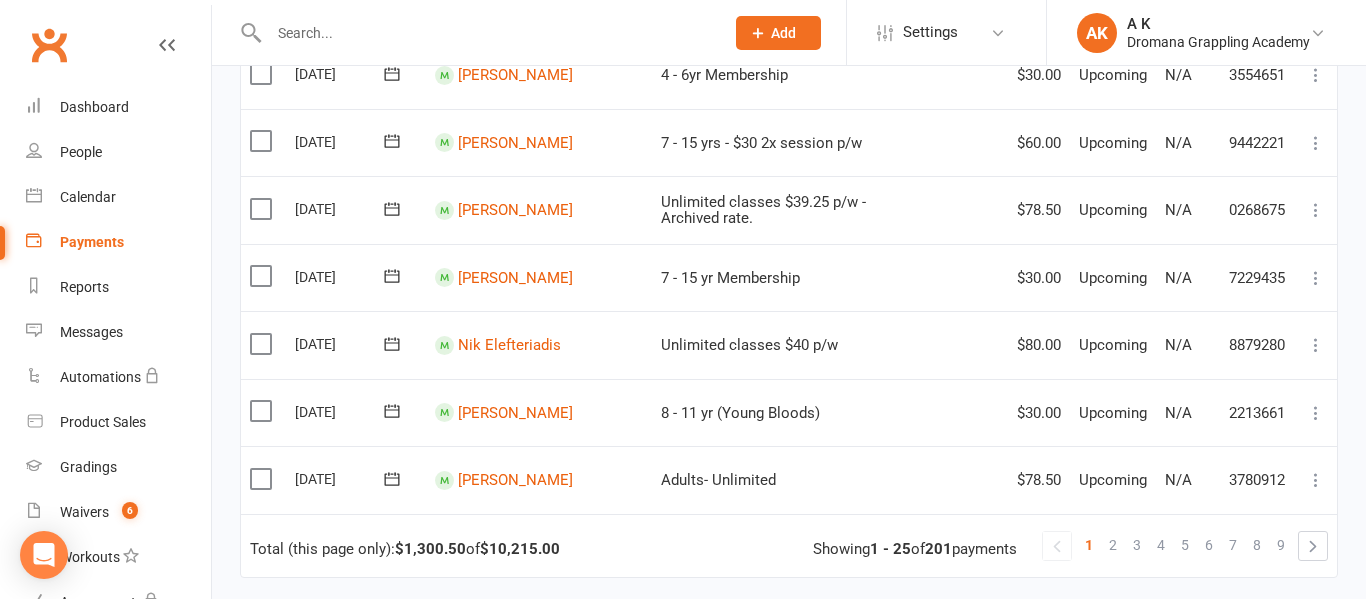 scroll, scrollTop: 1635, scrollLeft: 0, axis: vertical 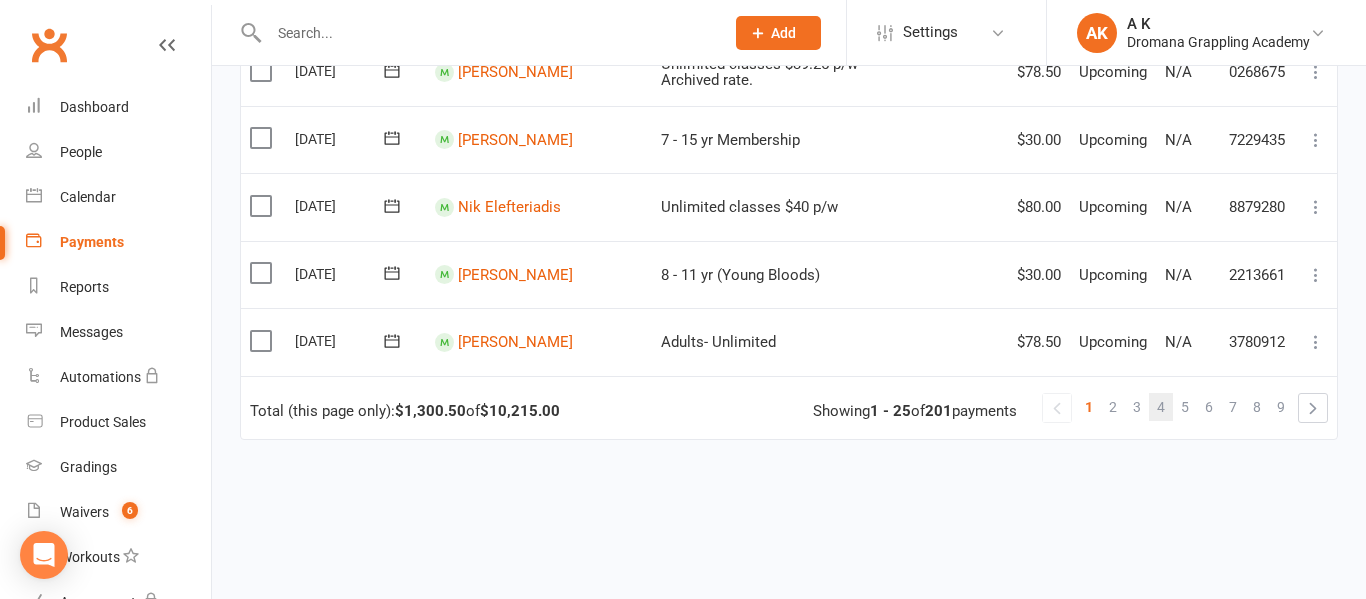 click on "4" at bounding box center [1161, 407] 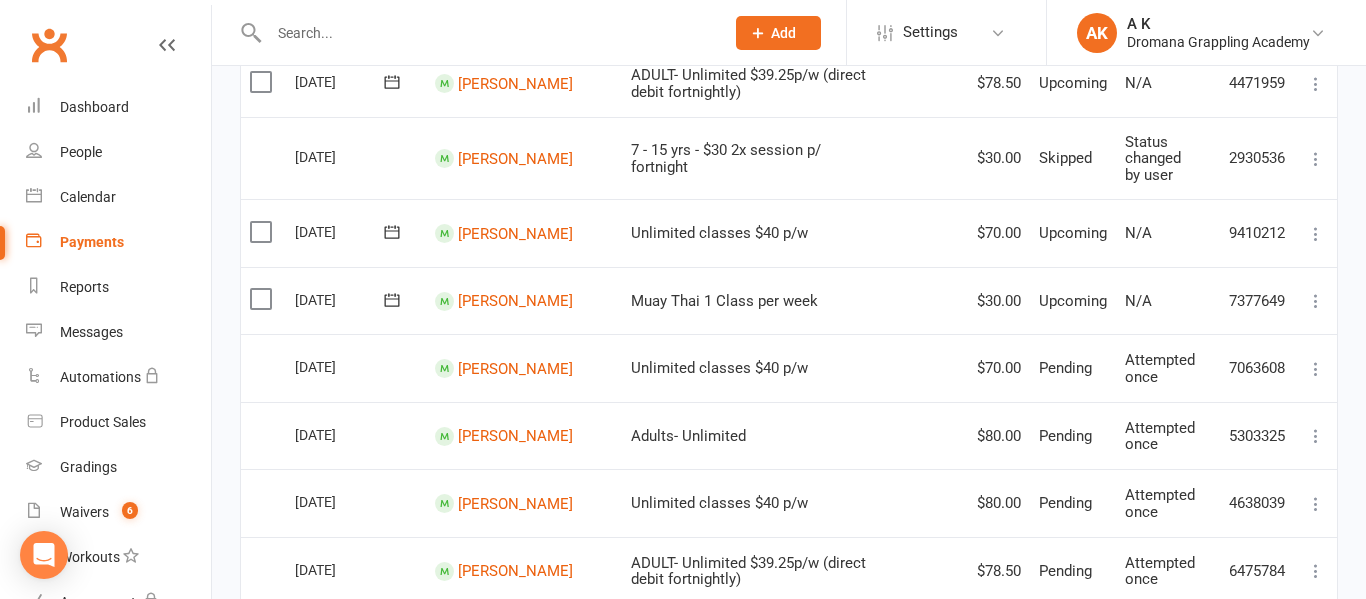 scroll, scrollTop: 1047, scrollLeft: 0, axis: vertical 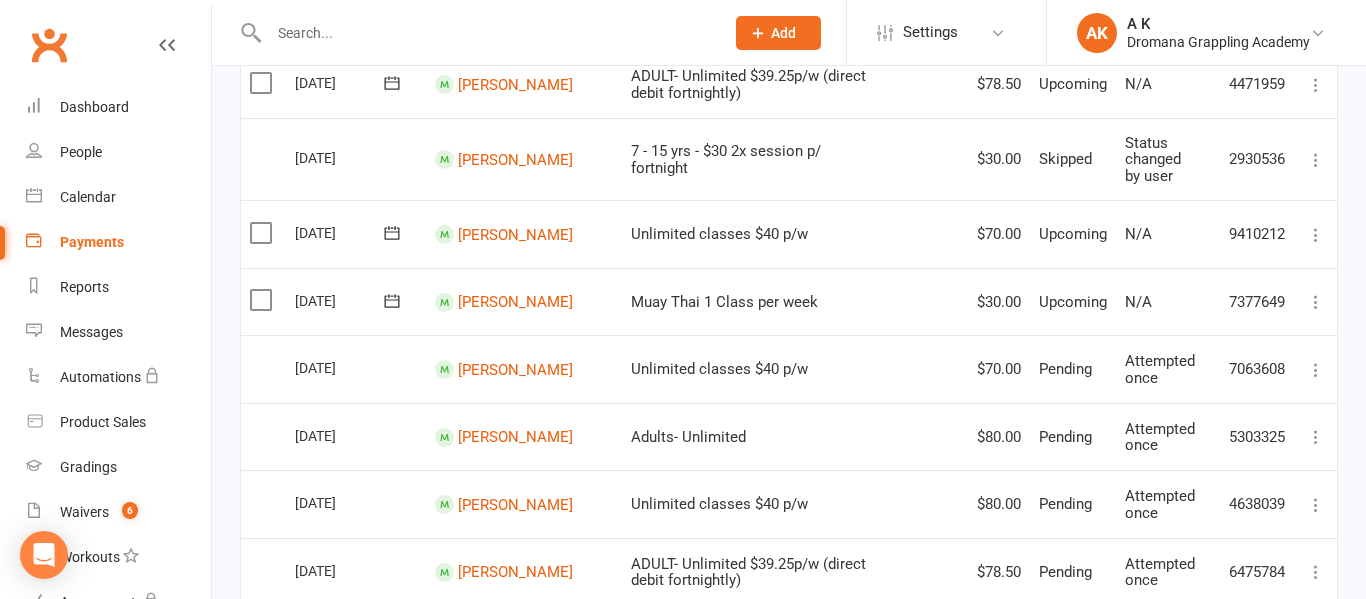 click on "Unlimited classes $40 p/w" at bounding box center [754, 369] 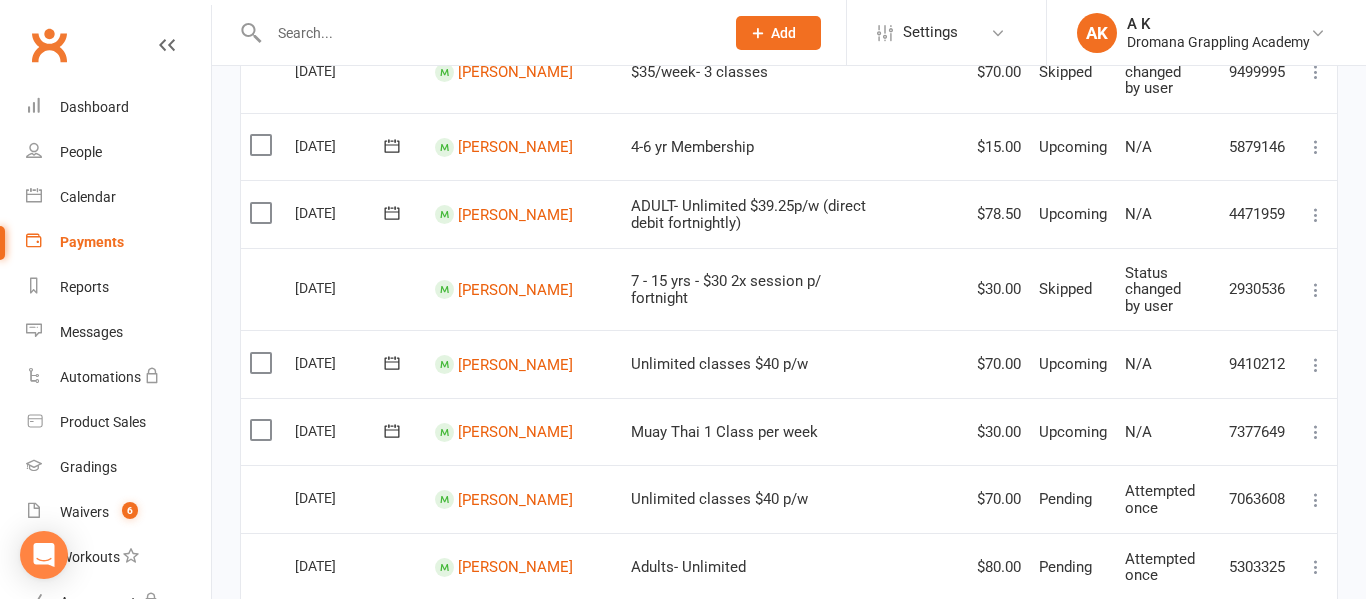 click on "Muay Thai 1 Class per week" at bounding box center [754, 432] 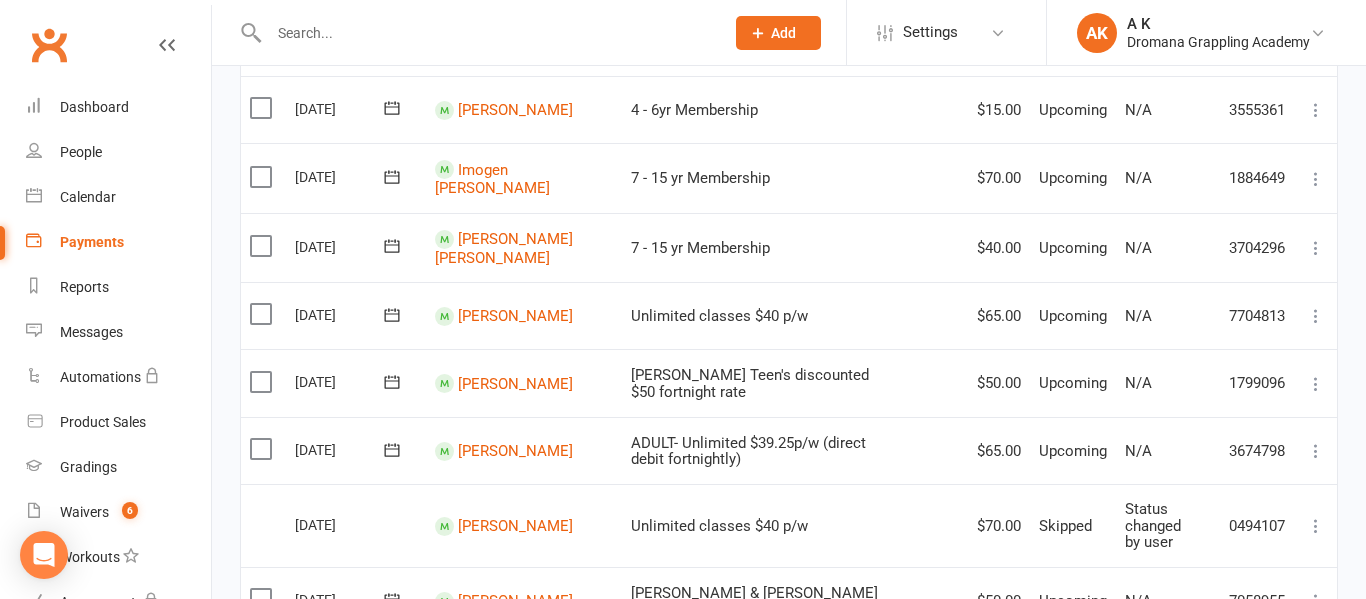 scroll, scrollTop: 304, scrollLeft: 0, axis: vertical 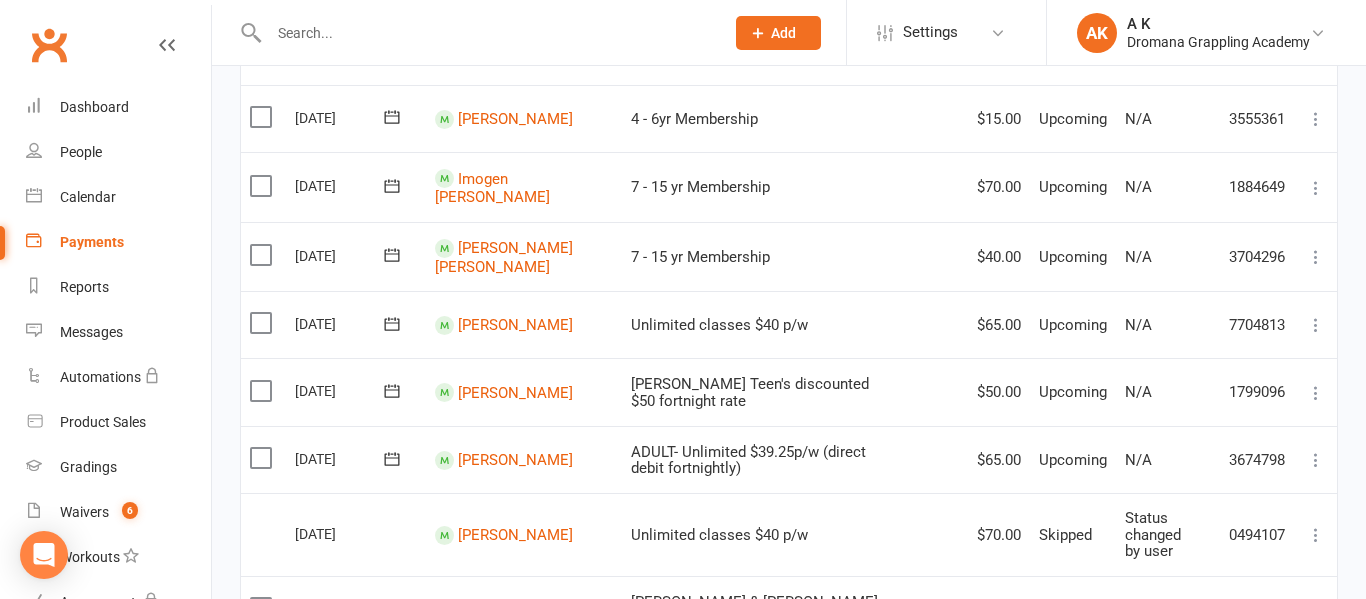 click at bounding box center (1316, 393) 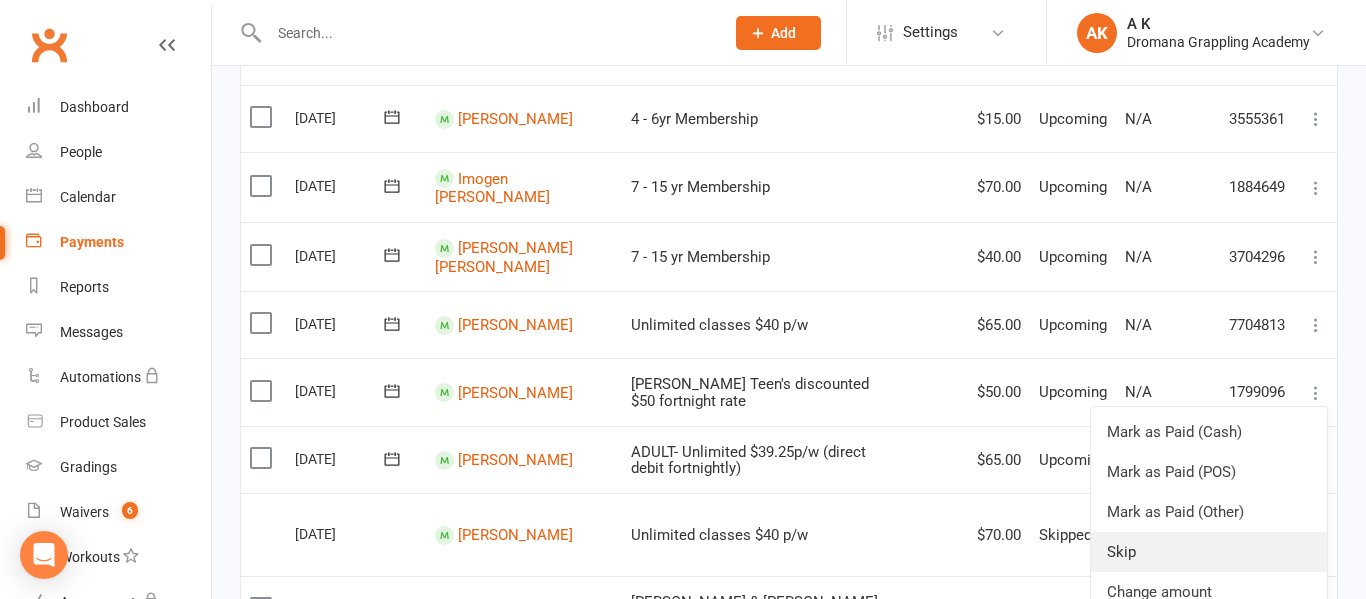 click on "Skip" at bounding box center (1209, 552) 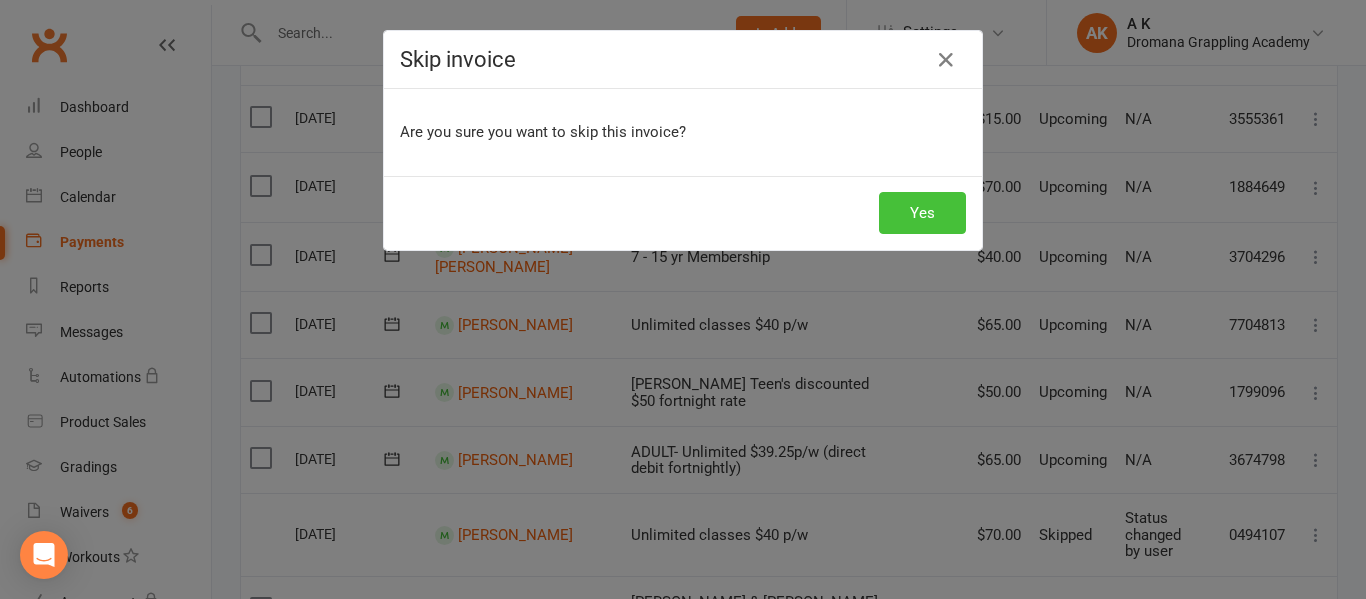 click on "Yes" at bounding box center [922, 213] 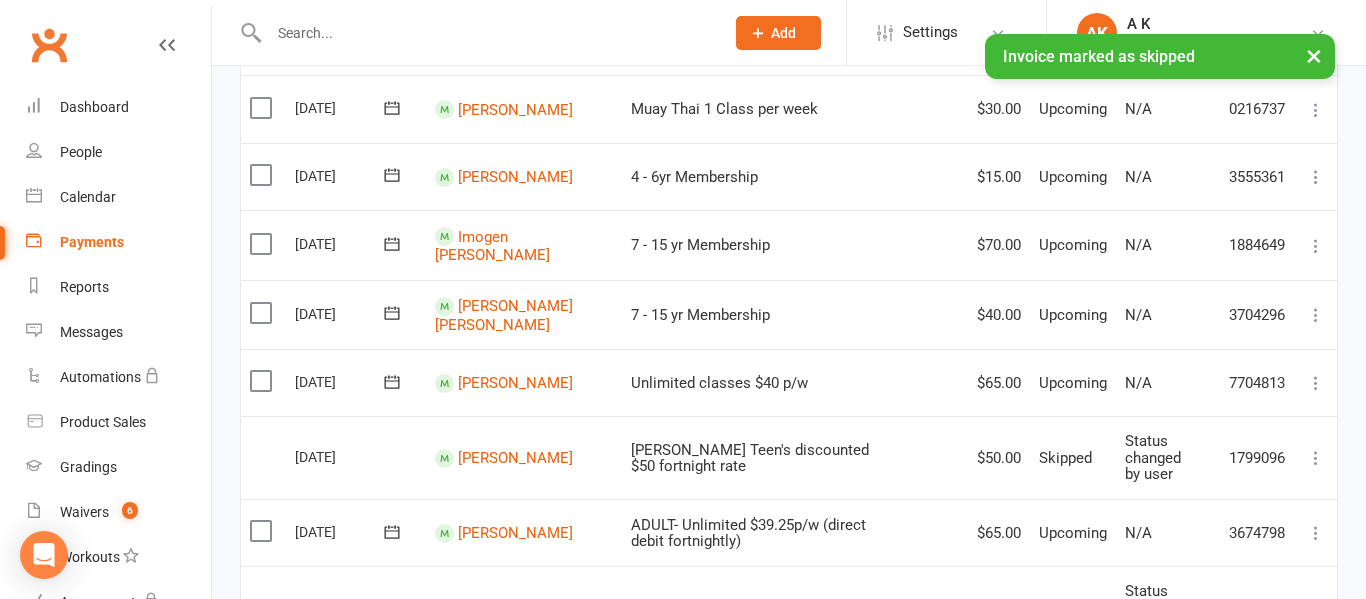 scroll, scrollTop: 244, scrollLeft: 0, axis: vertical 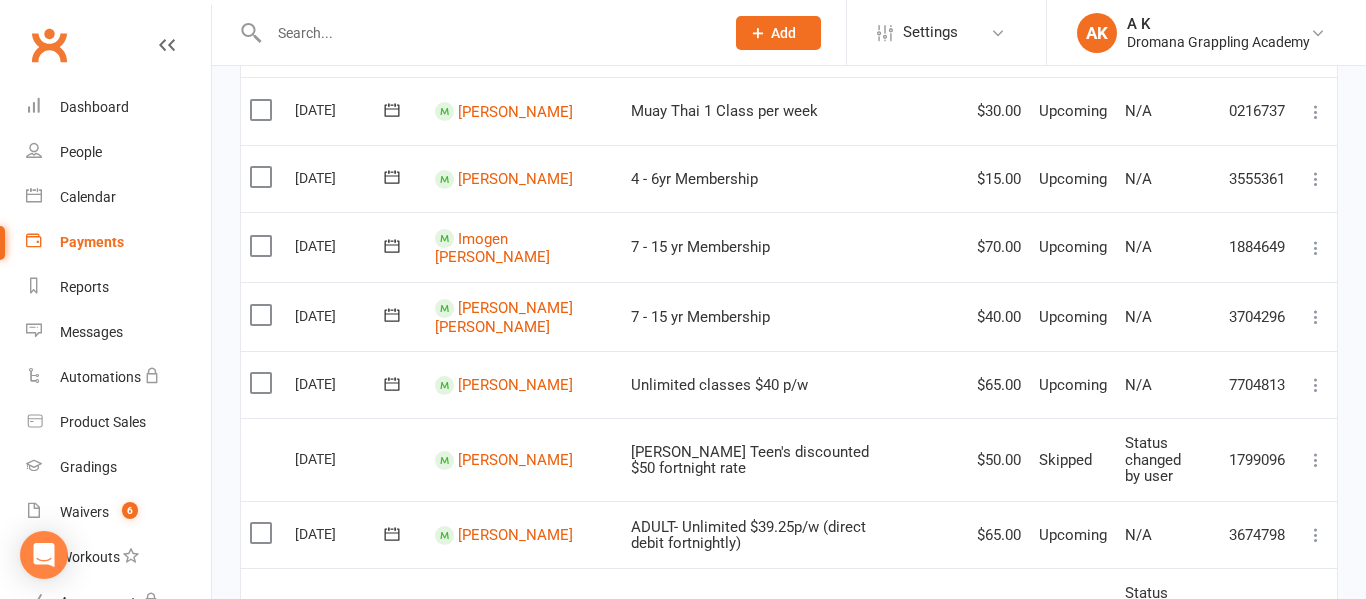 click at bounding box center [1316, 248] 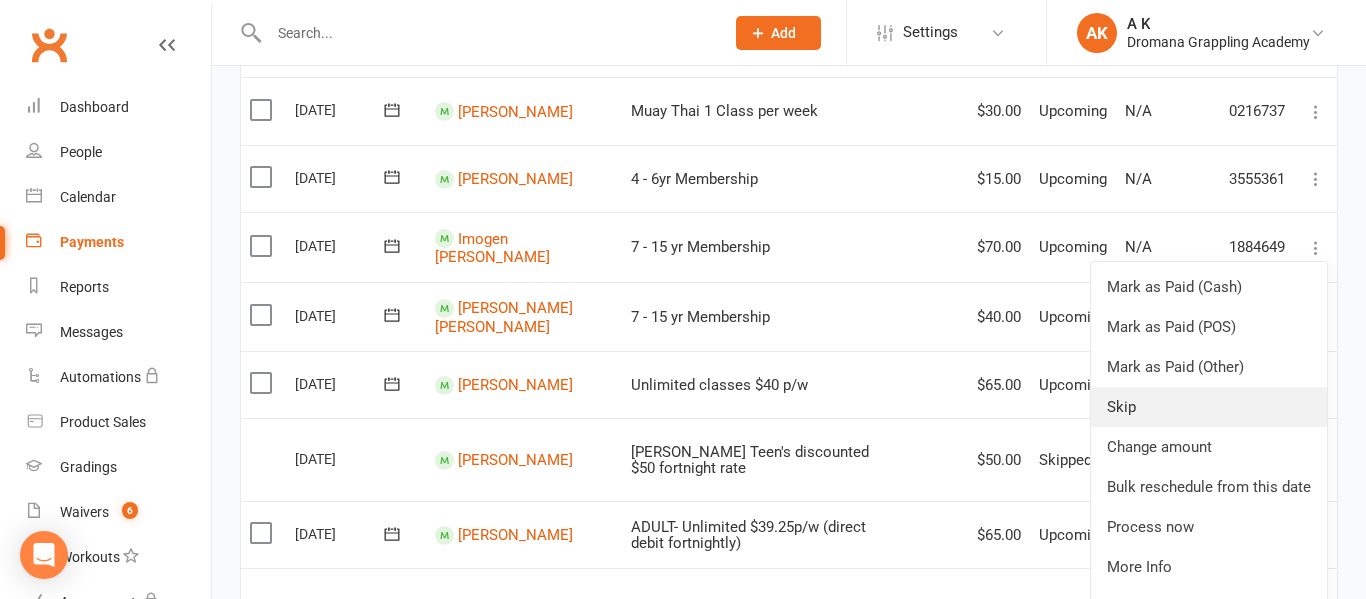 click on "Skip" at bounding box center (1209, 407) 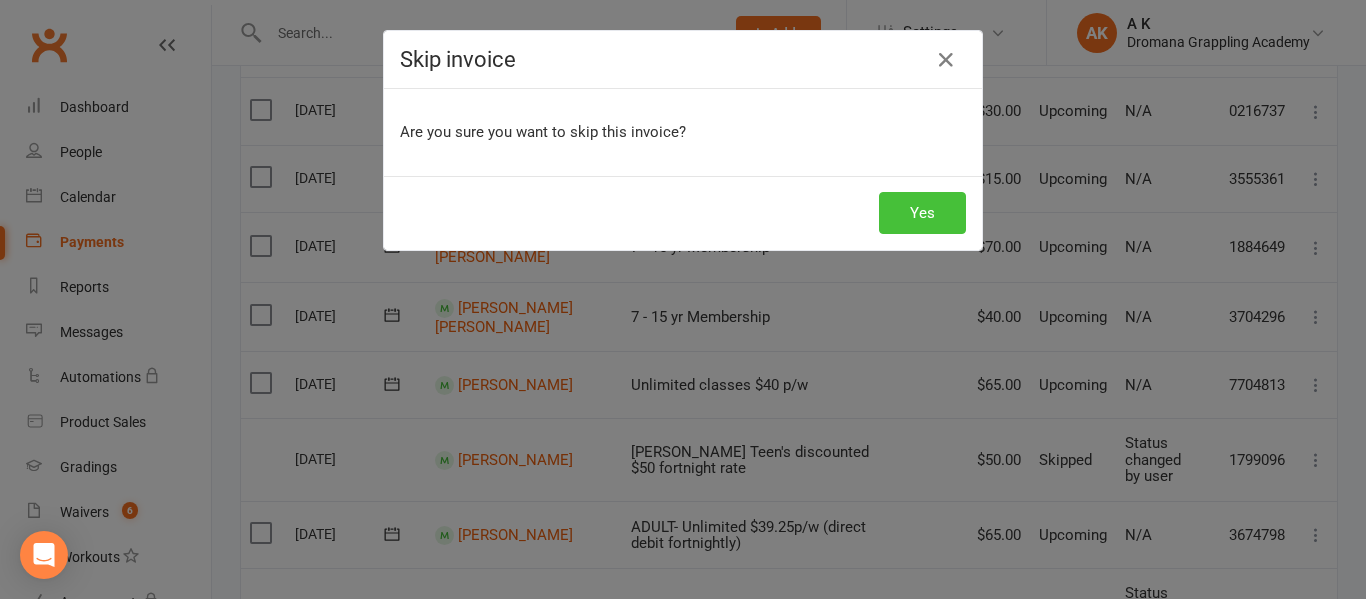 click on "Yes" at bounding box center [922, 213] 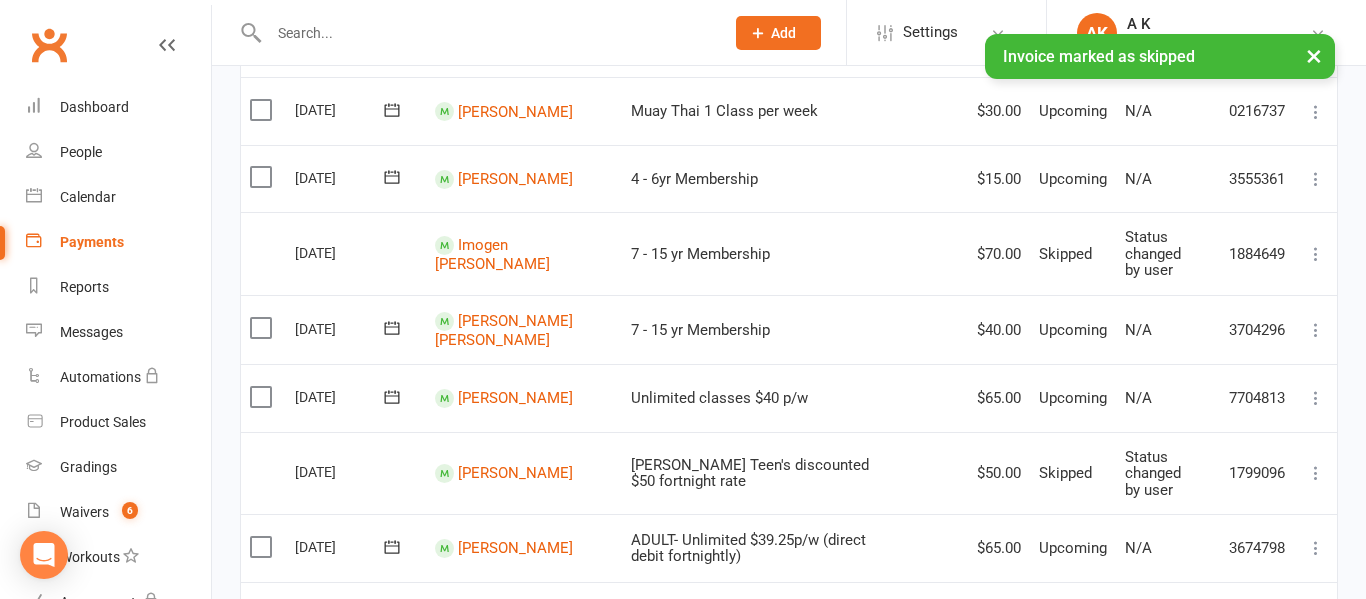 click at bounding box center [1316, 330] 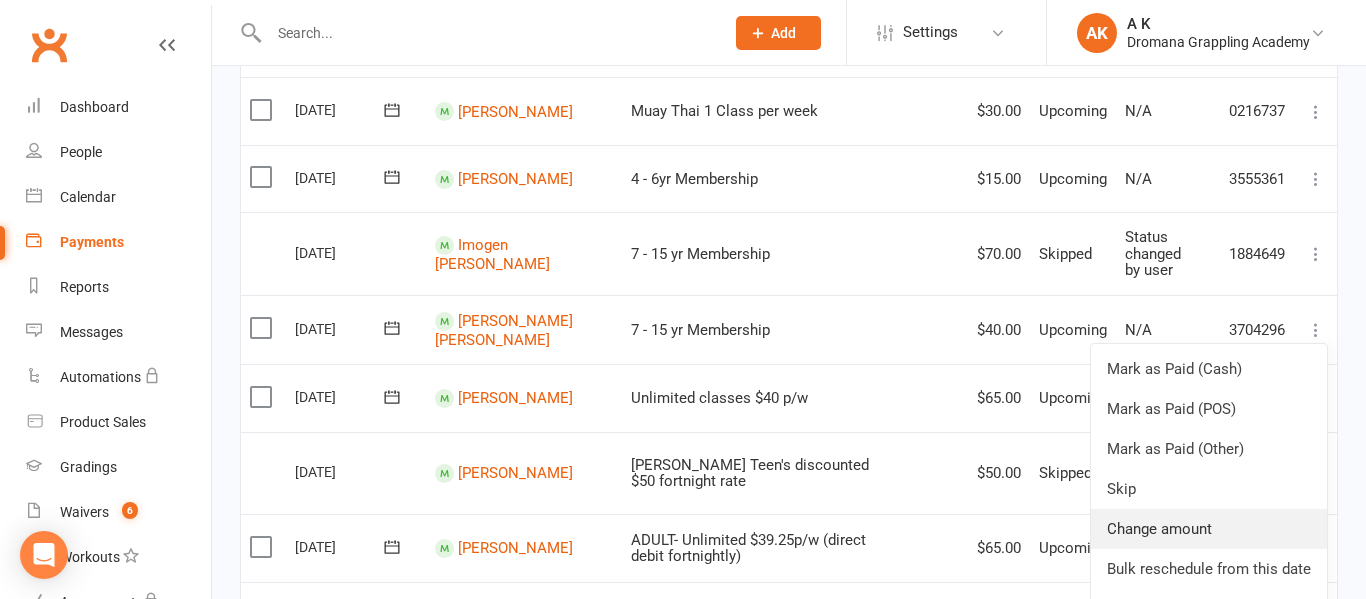 click on "Change amount" at bounding box center [1209, 529] 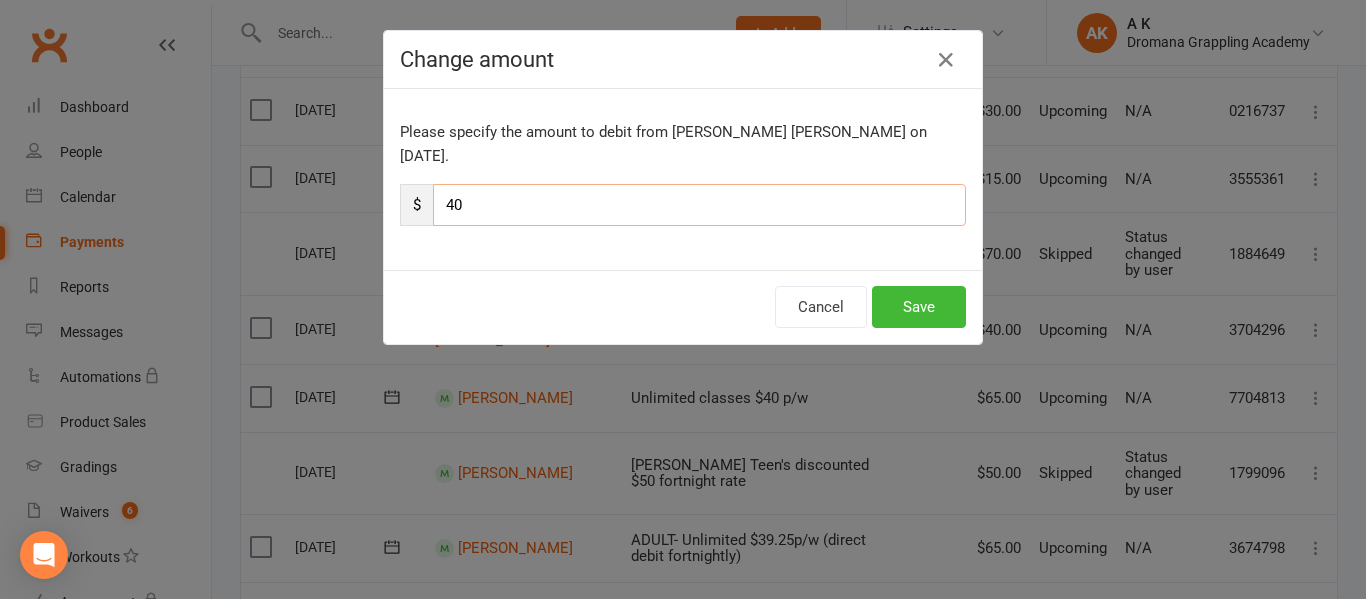 click on "40" at bounding box center (699, 205) 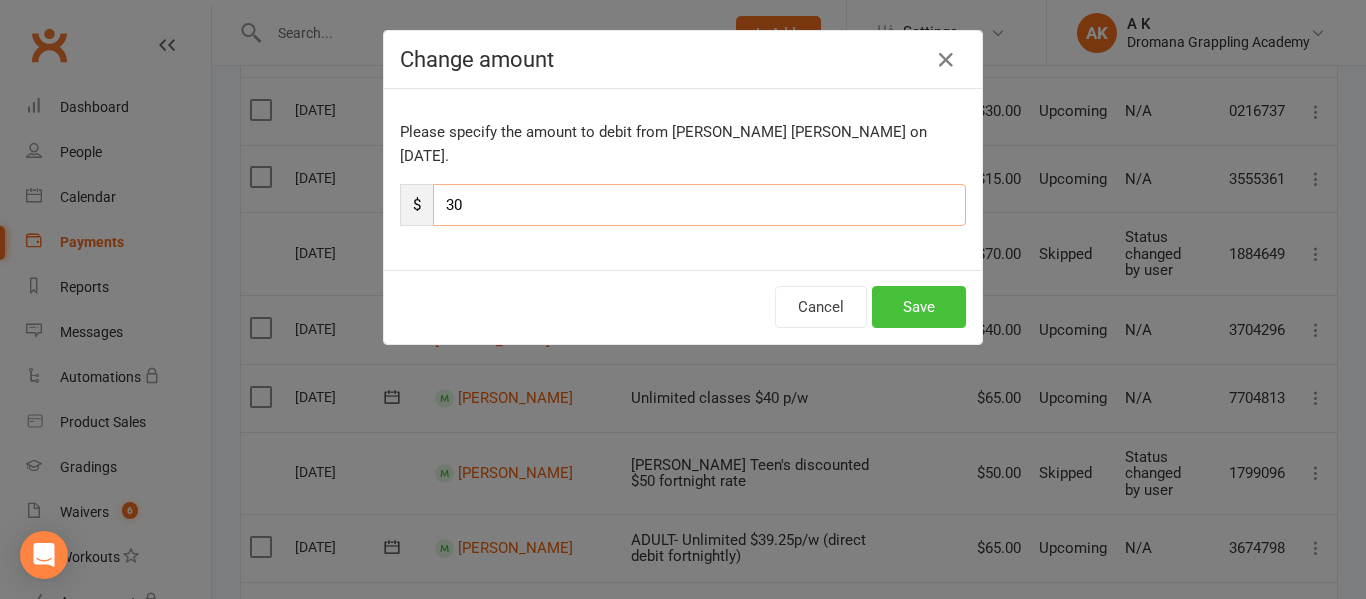 type on "30" 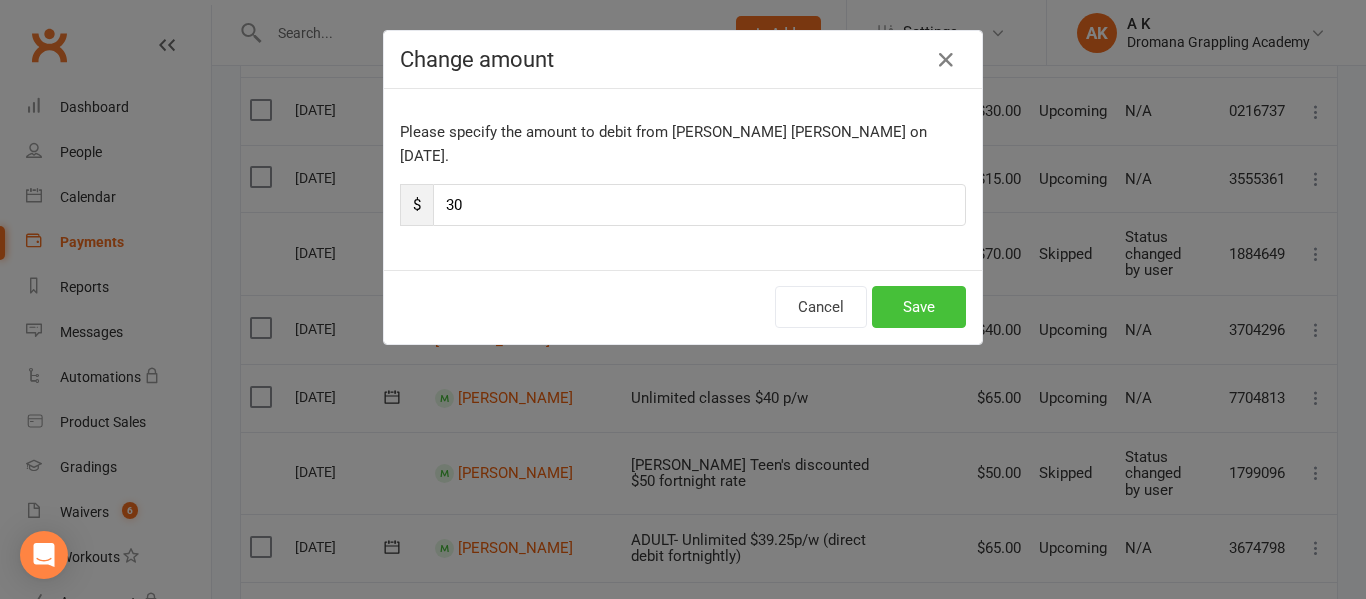 click on "Save" at bounding box center [919, 307] 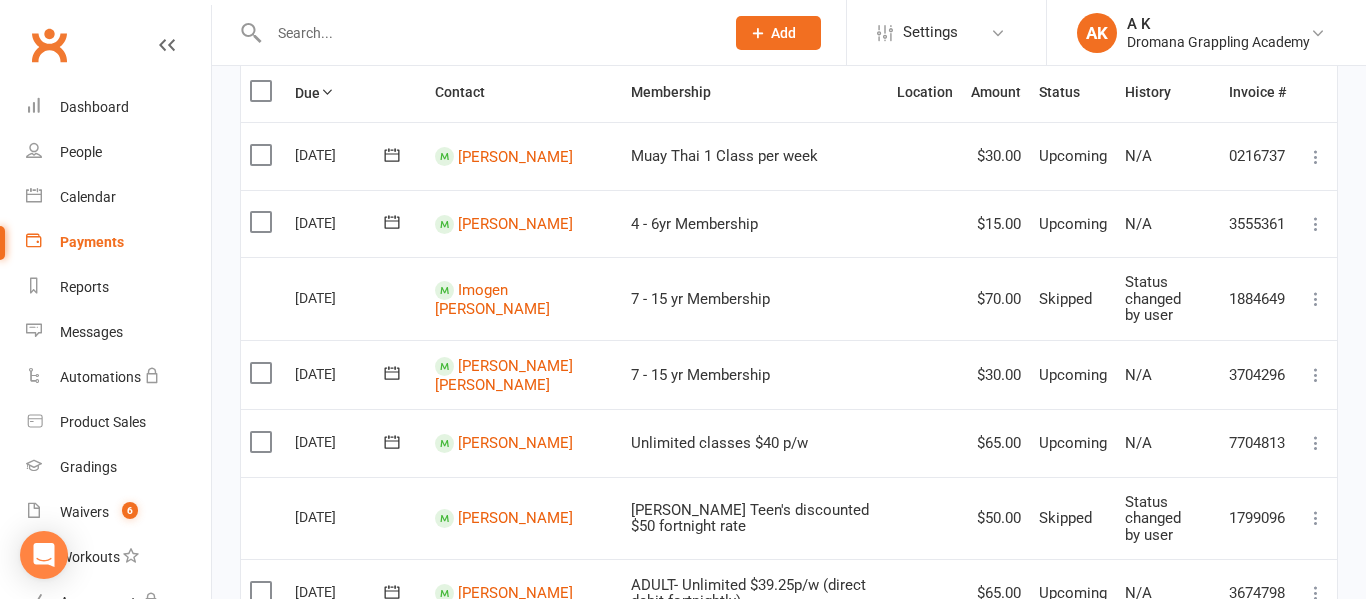 scroll, scrollTop: 202, scrollLeft: 0, axis: vertical 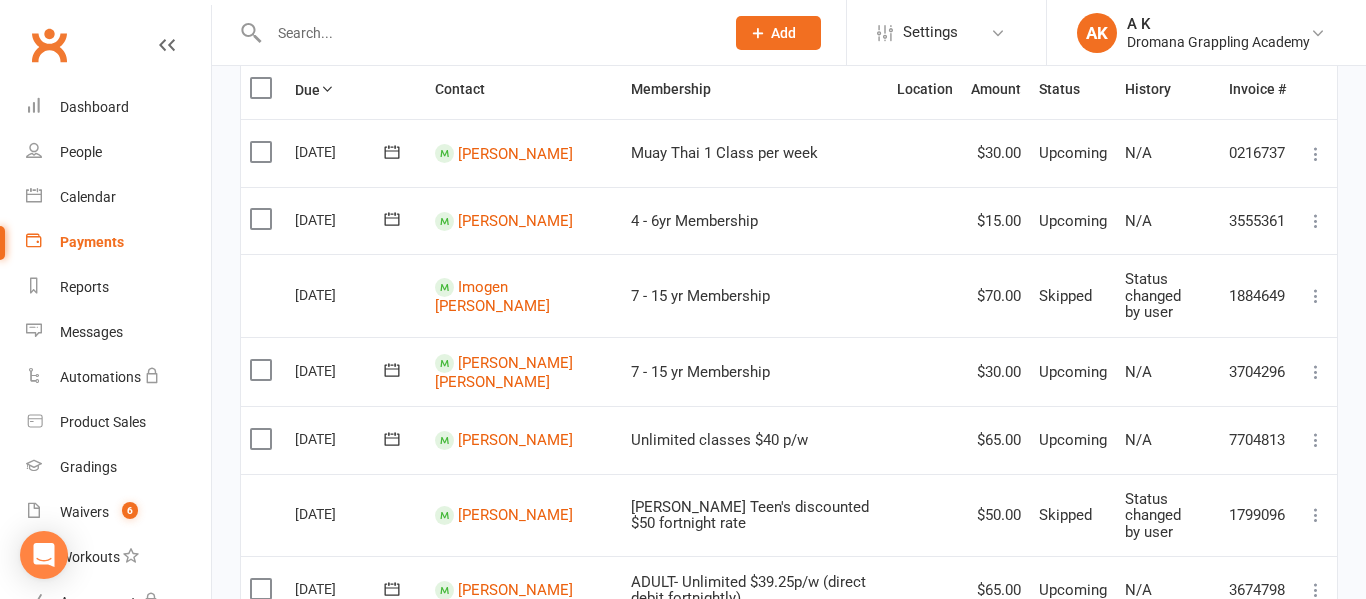 click at bounding box center [1316, 154] 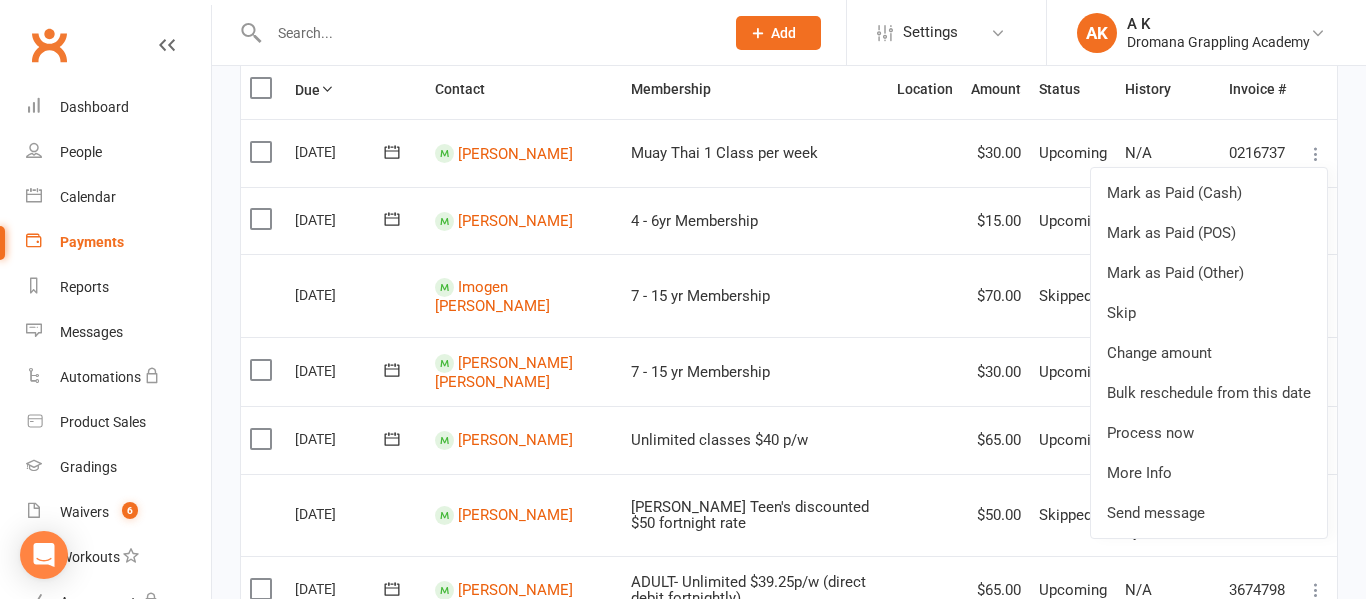 click at bounding box center (486, 33) 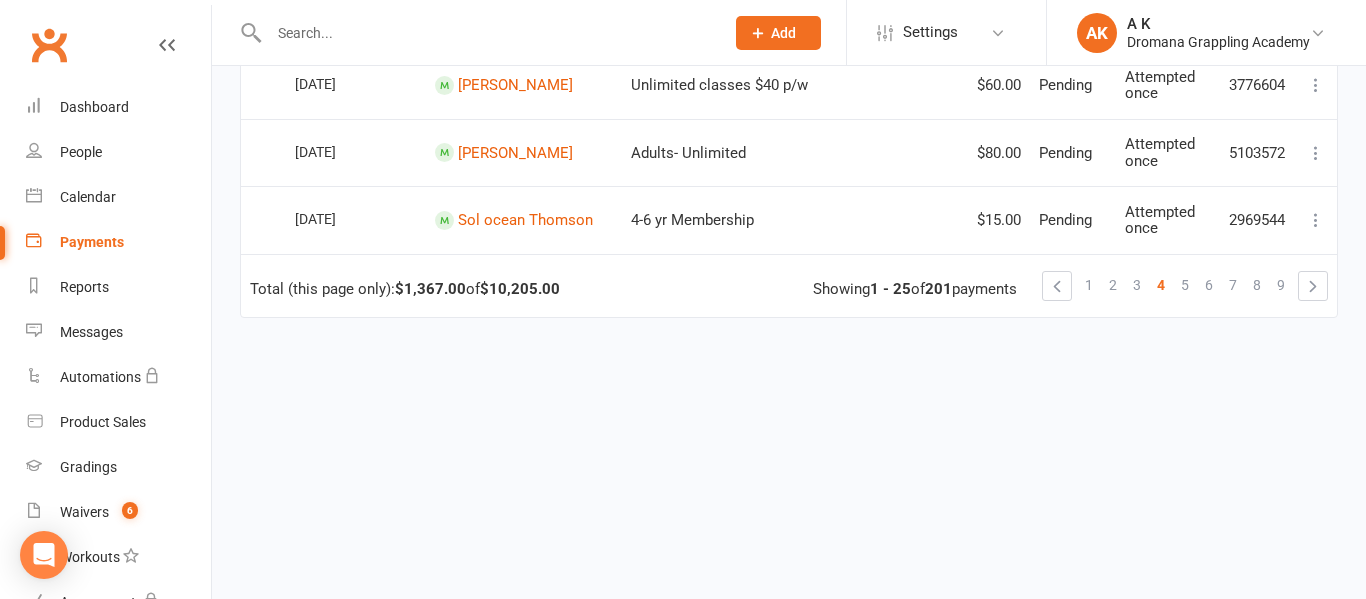 scroll, scrollTop: 1843, scrollLeft: 0, axis: vertical 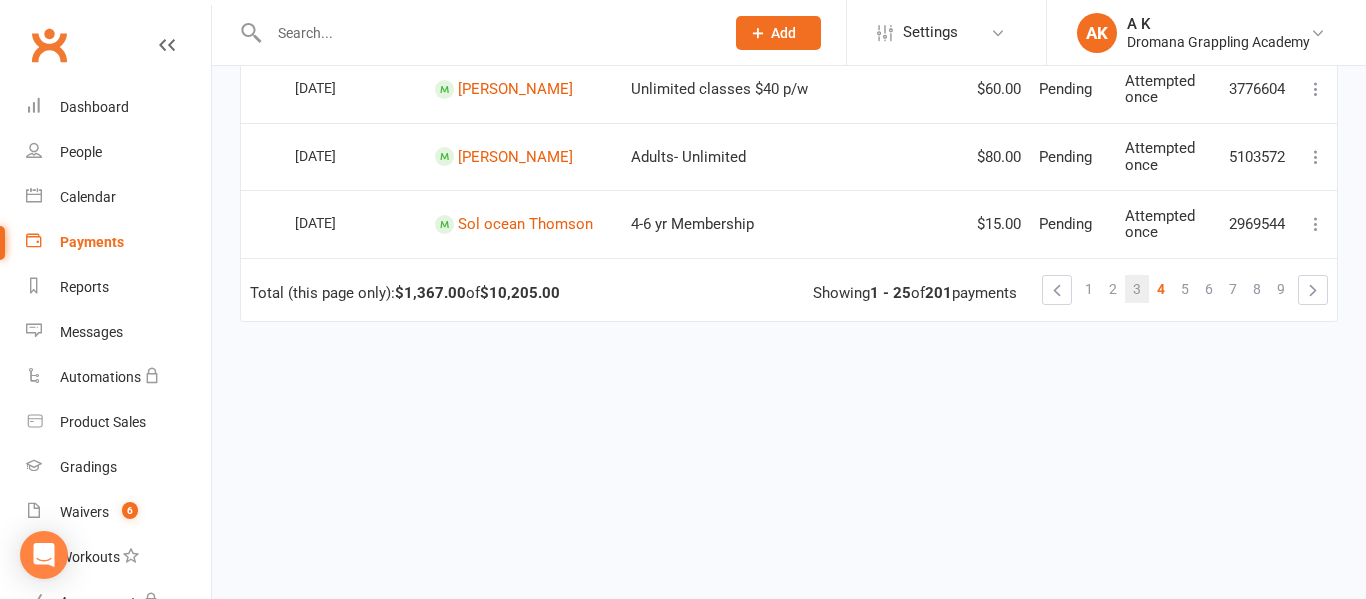 click on "3" at bounding box center [1137, 289] 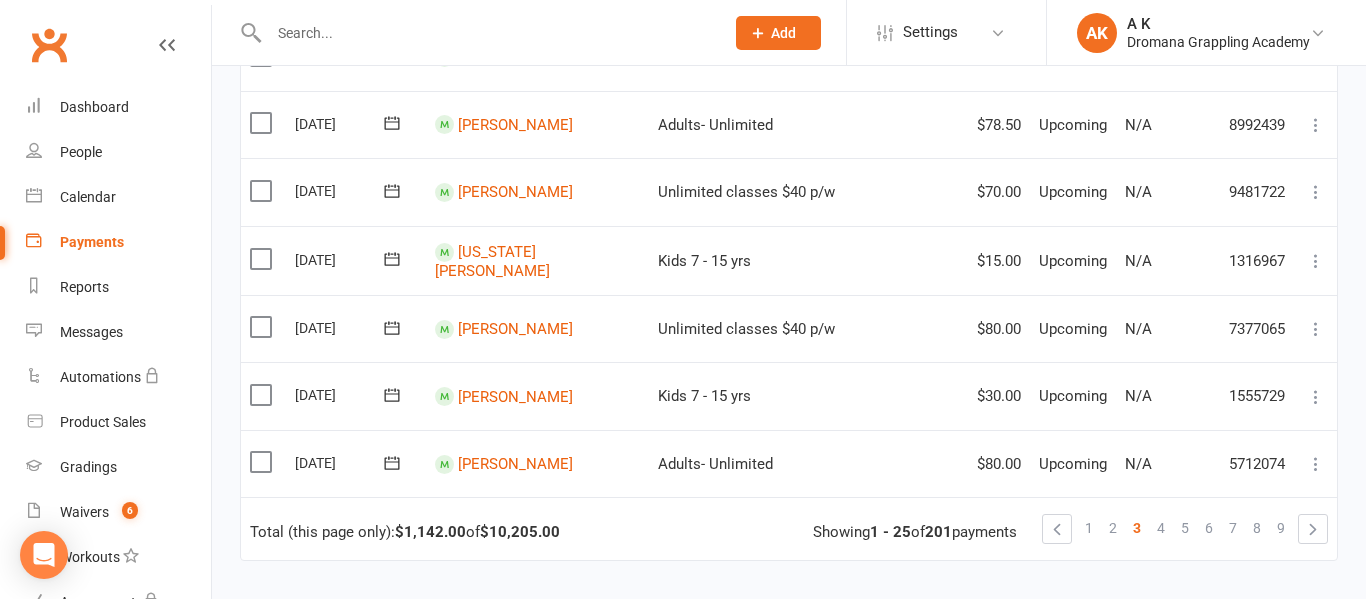 scroll, scrollTop: 1539, scrollLeft: 0, axis: vertical 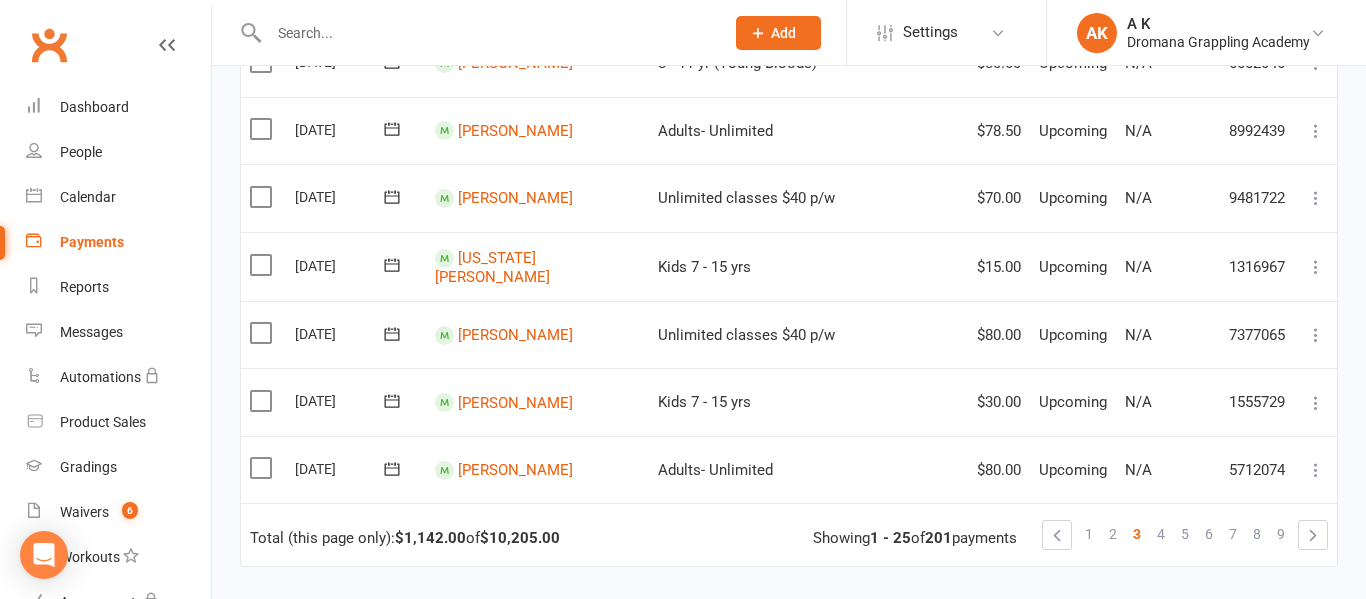 click at bounding box center [1316, 267] 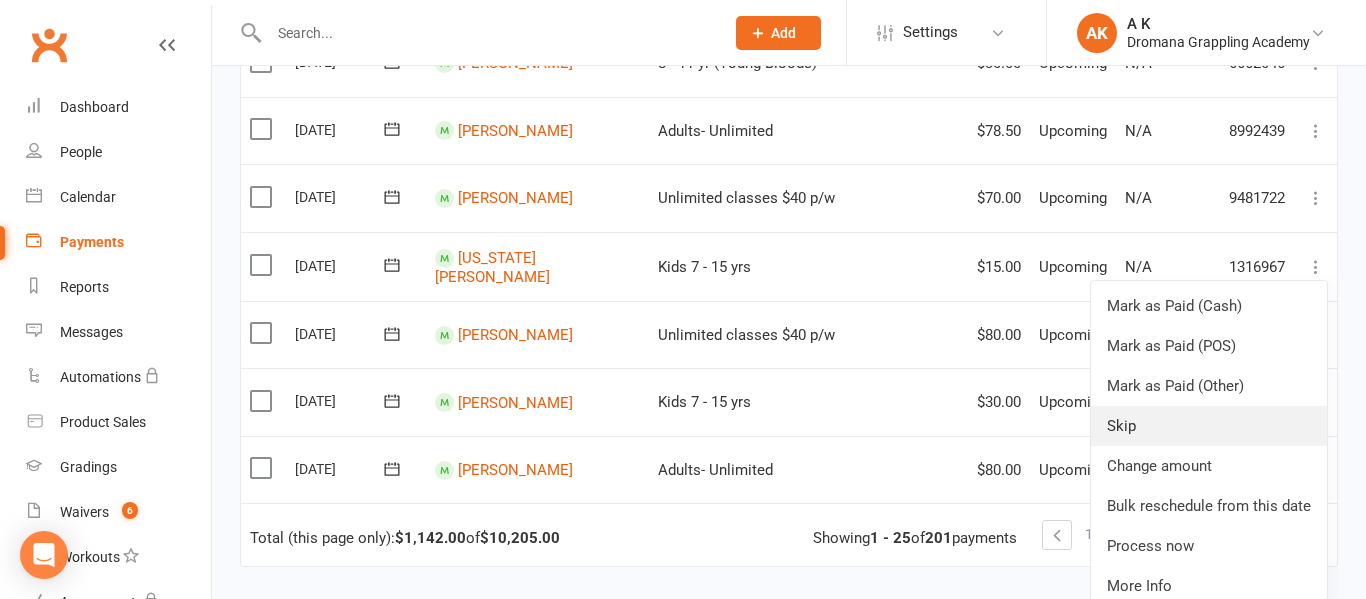 click on "Skip" at bounding box center (1209, 426) 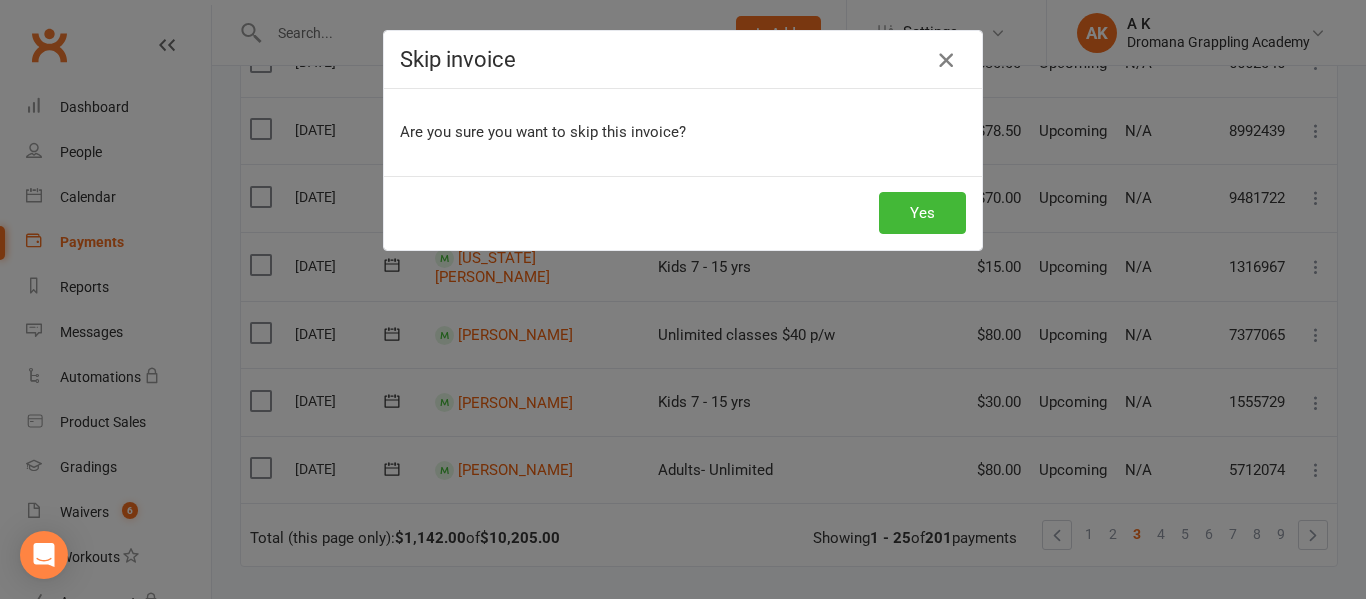 click at bounding box center [946, 60] 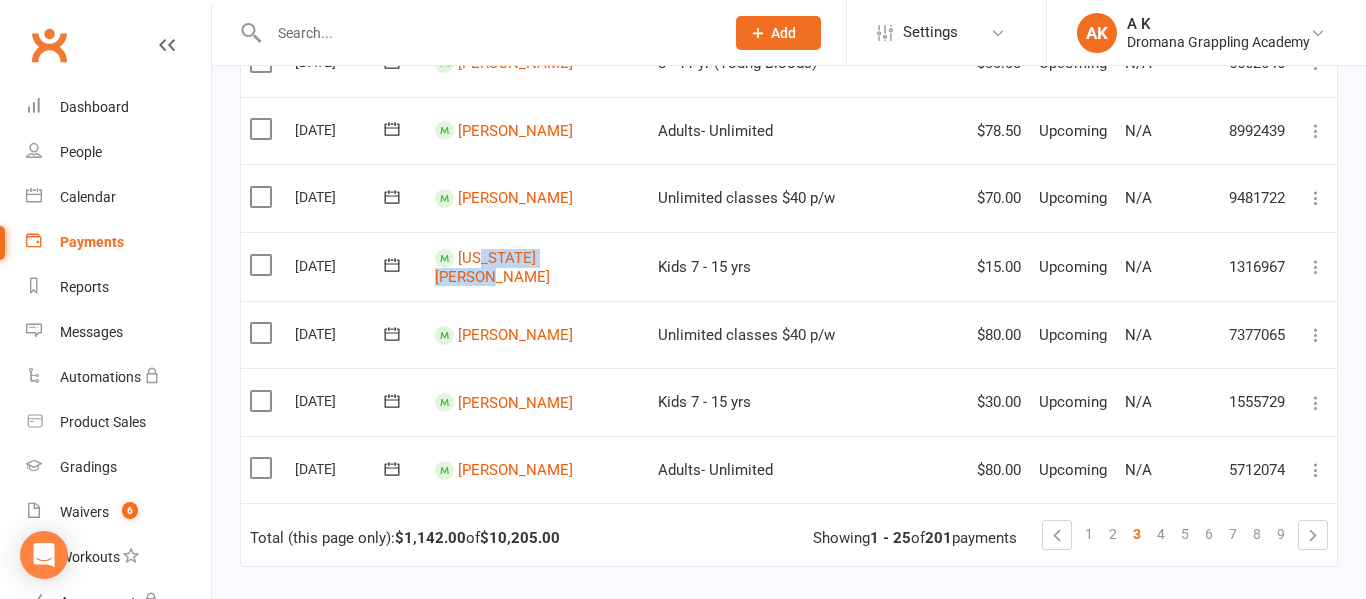 click at bounding box center [1316, 403] 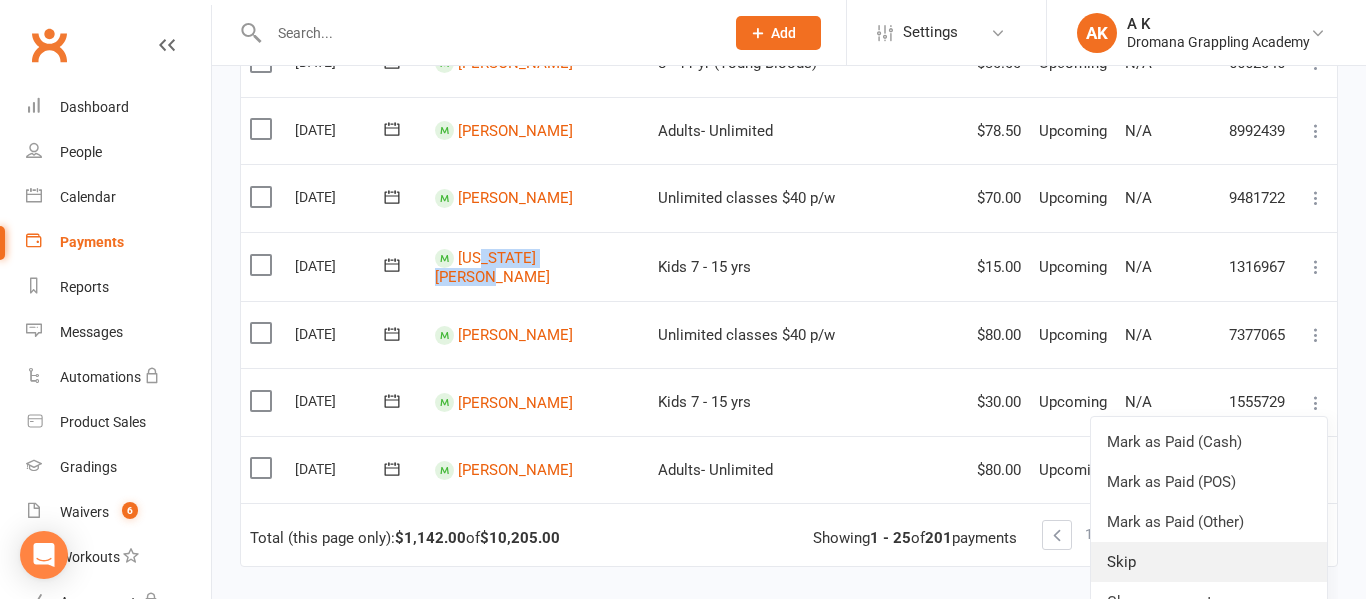 click on "Skip" at bounding box center [1209, 562] 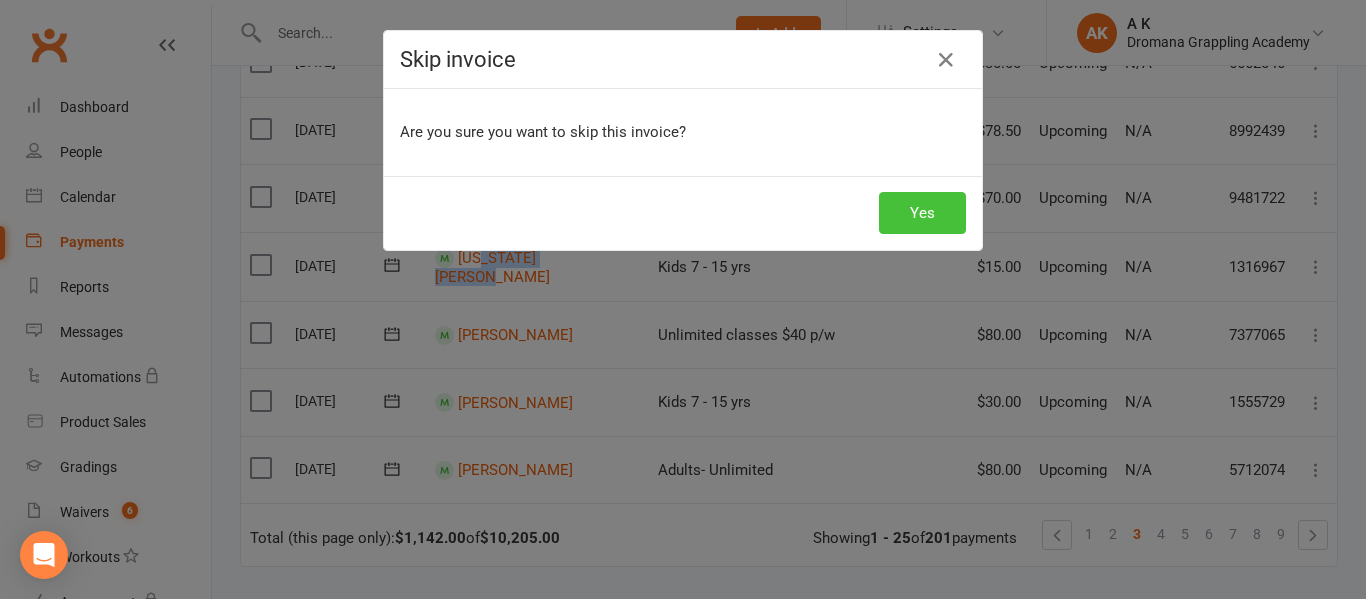 click on "Yes" at bounding box center [922, 213] 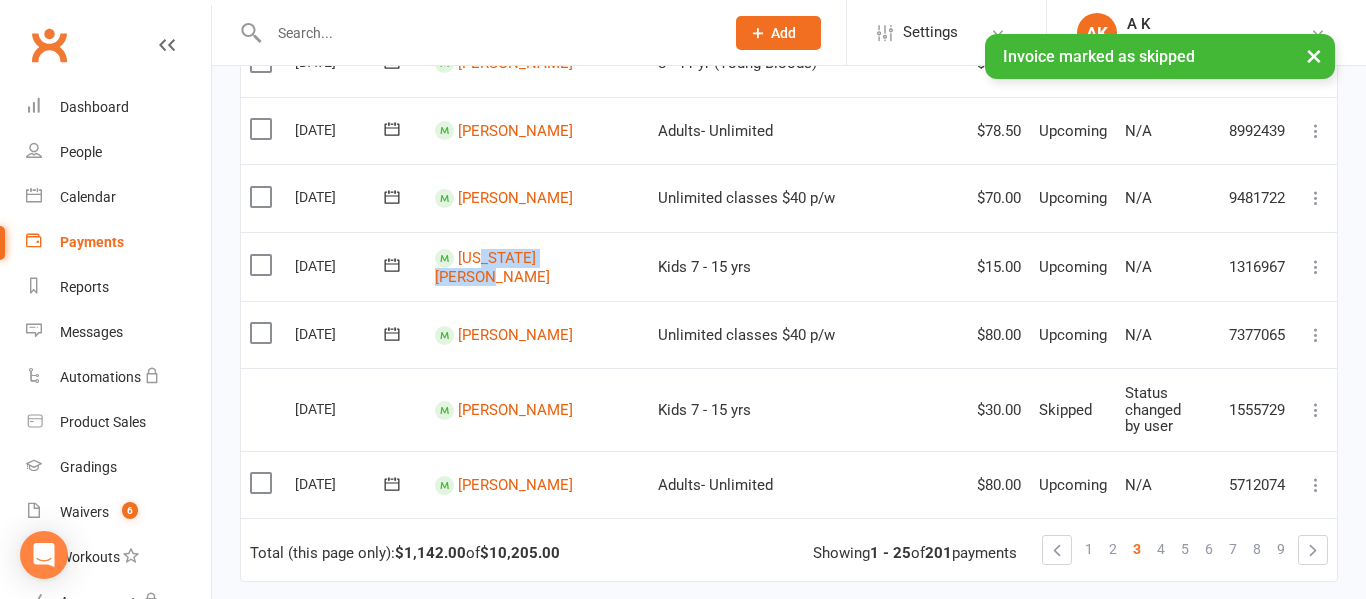 click at bounding box center [1316, 267] 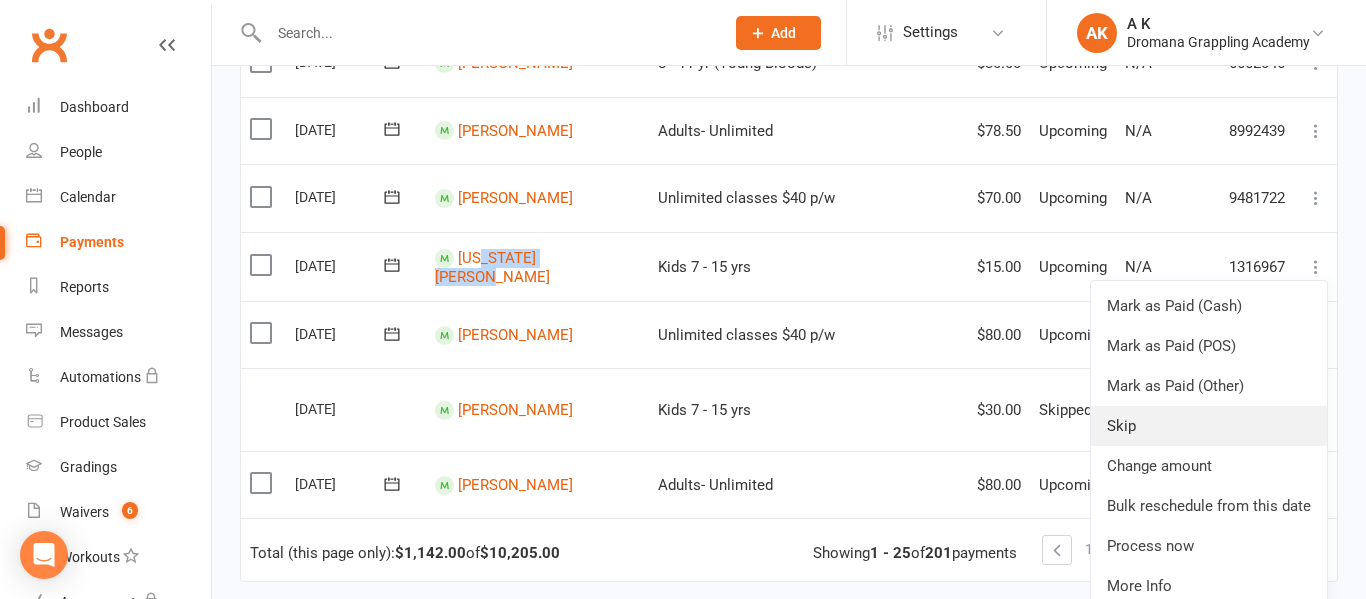 click on "Skip" at bounding box center (1209, 426) 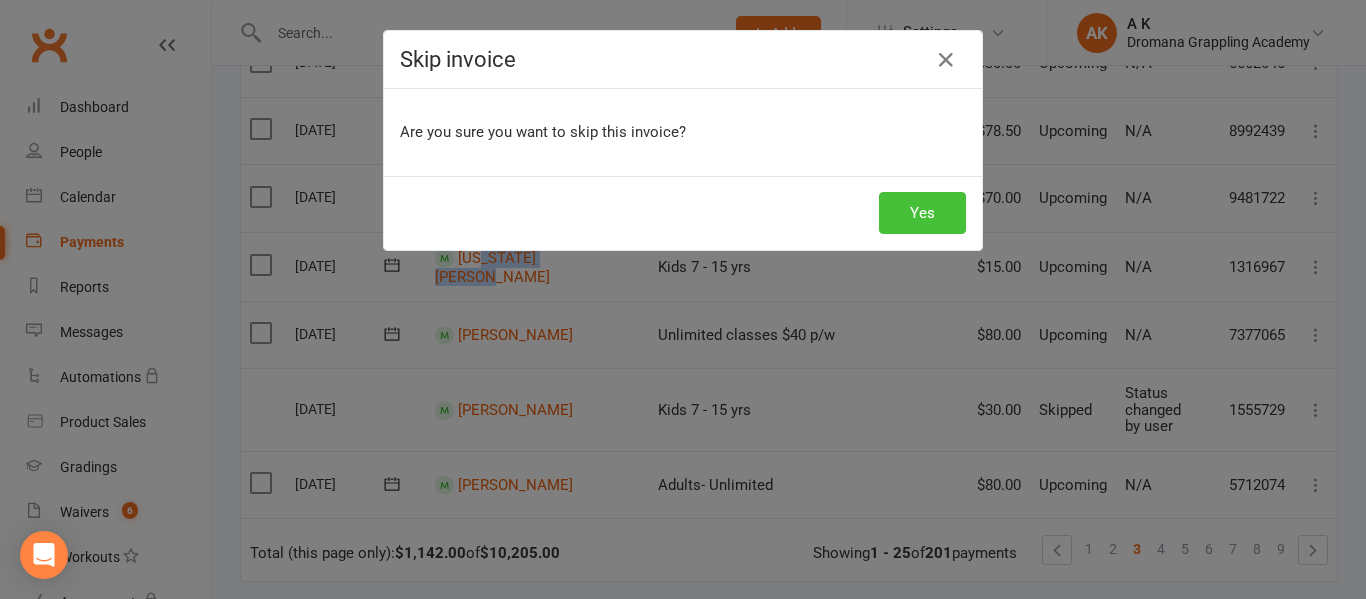 click on "Yes" at bounding box center (922, 213) 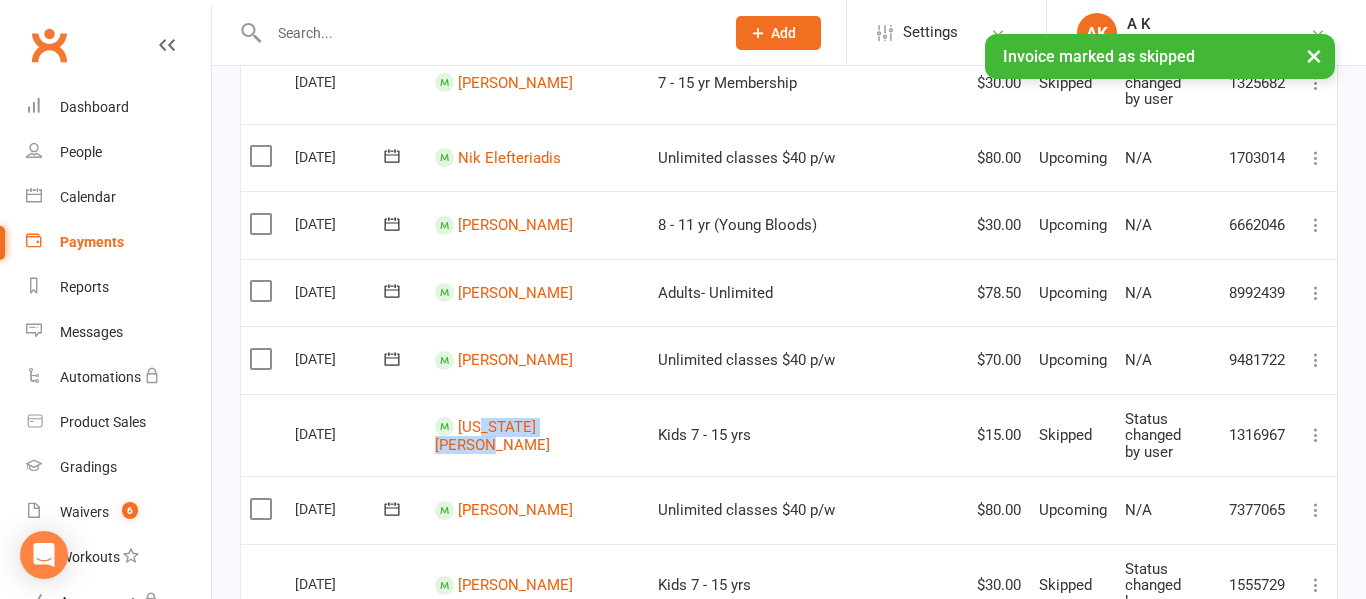 scroll, scrollTop: 1375, scrollLeft: 0, axis: vertical 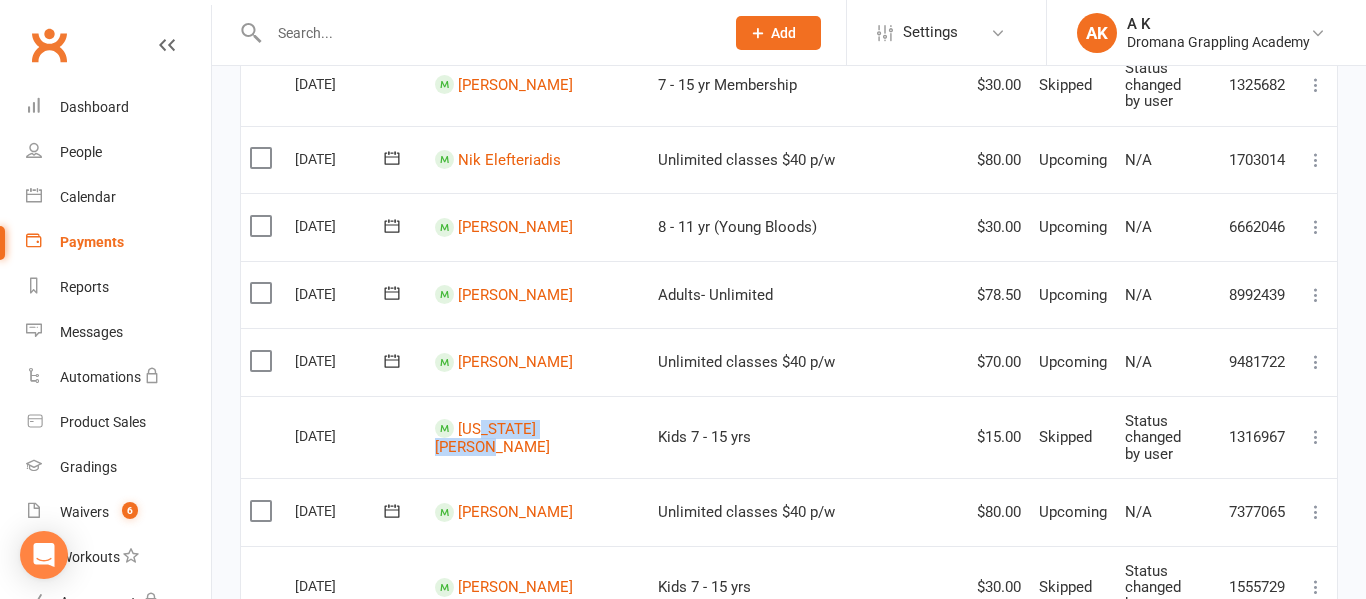 click at bounding box center (1316, 227) 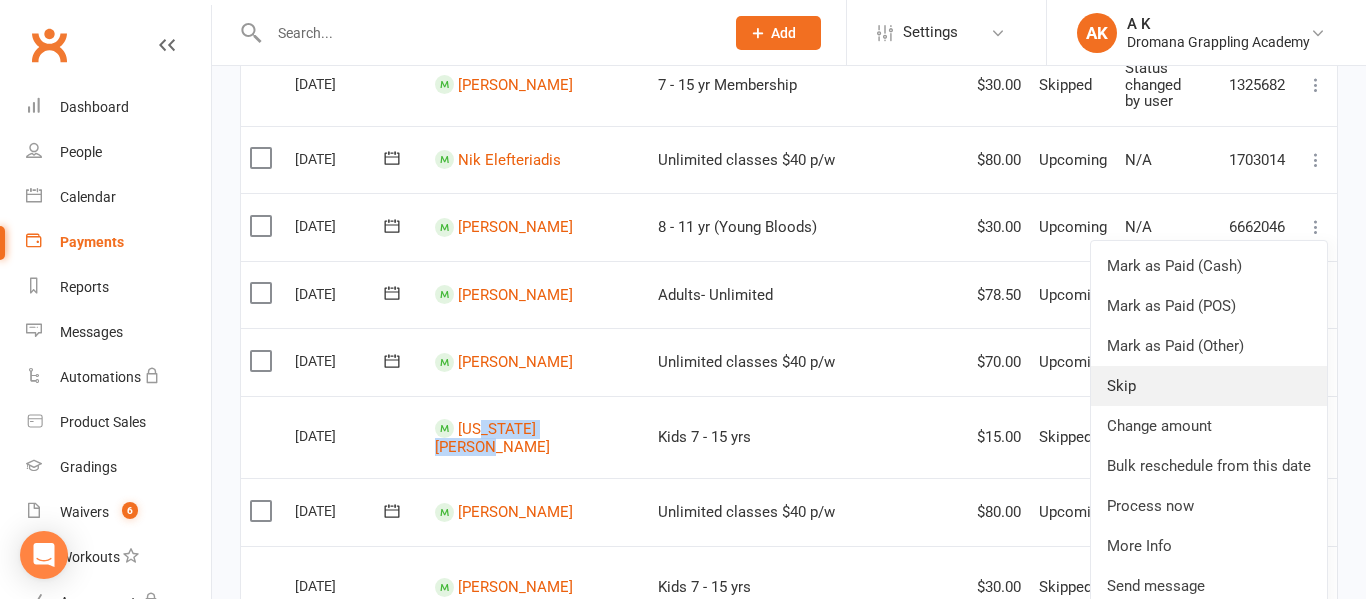 click on "Skip" at bounding box center [1209, 386] 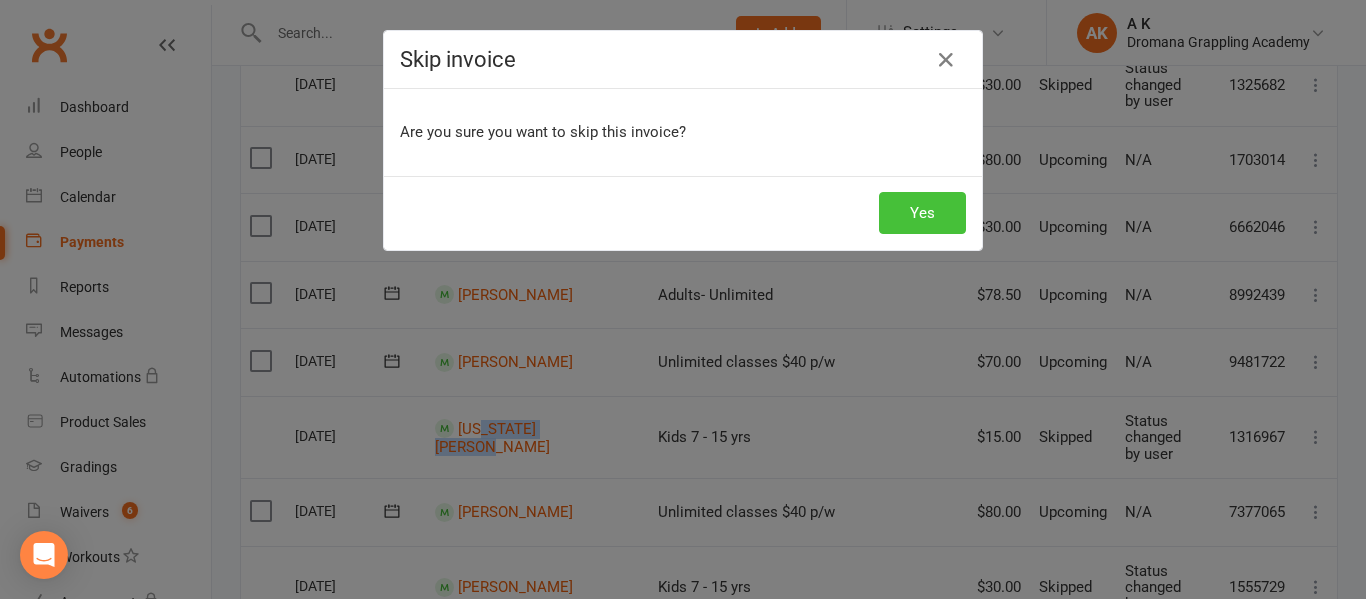 click on "Yes" at bounding box center [922, 213] 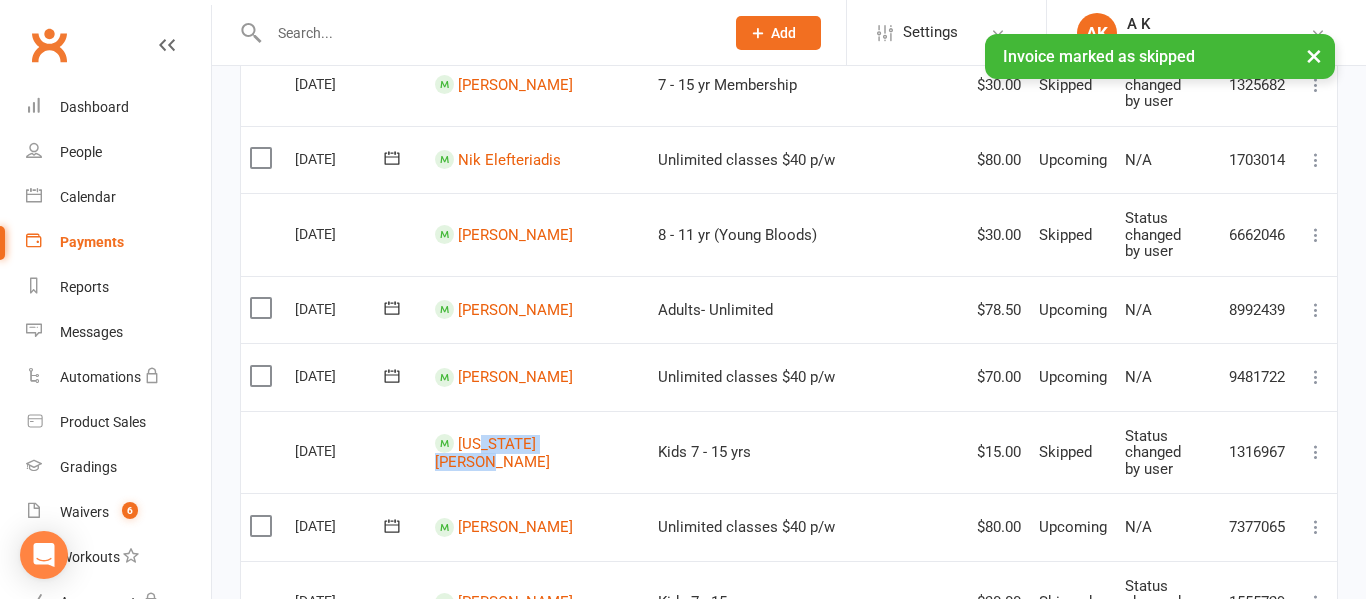 click on "Unlimited classes $40 p/w" at bounding box center (768, 377) 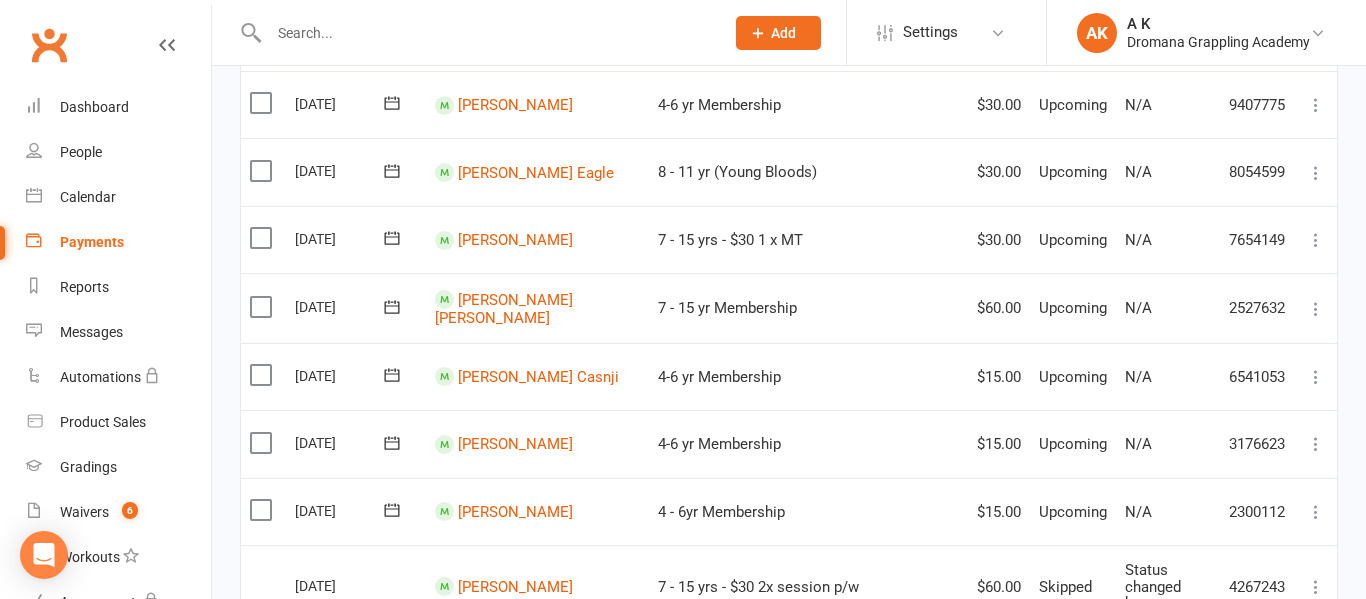 scroll, scrollTop: 720, scrollLeft: 0, axis: vertical 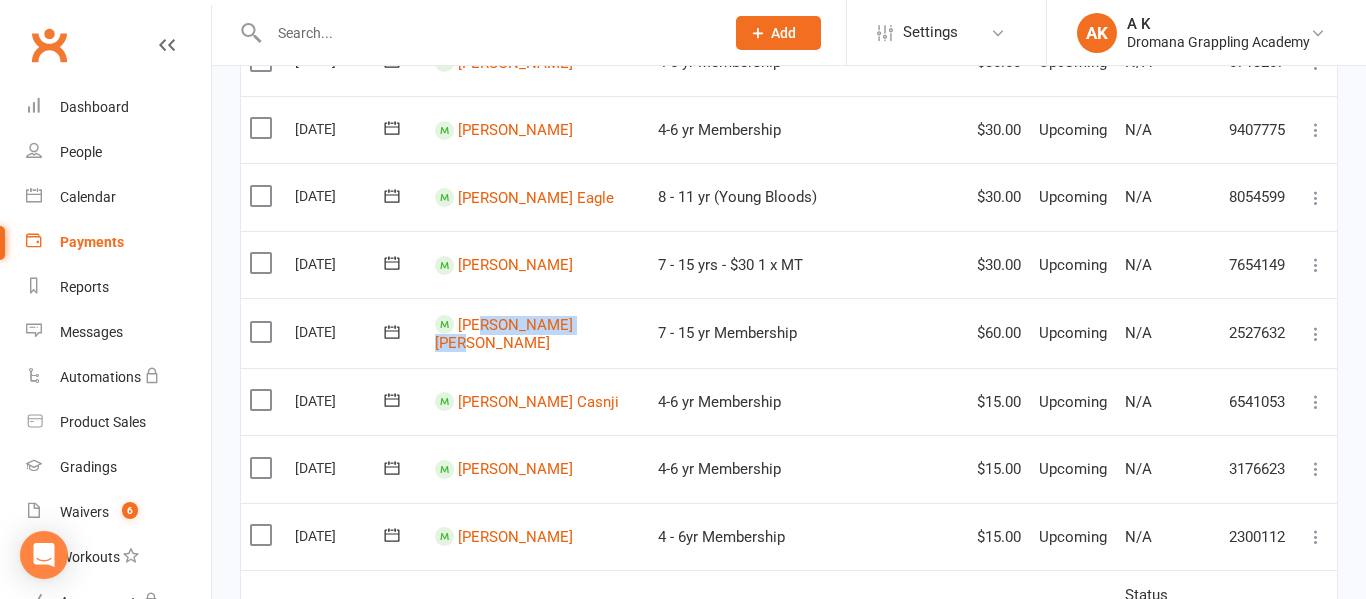 click at bounding box center [1316, 265] 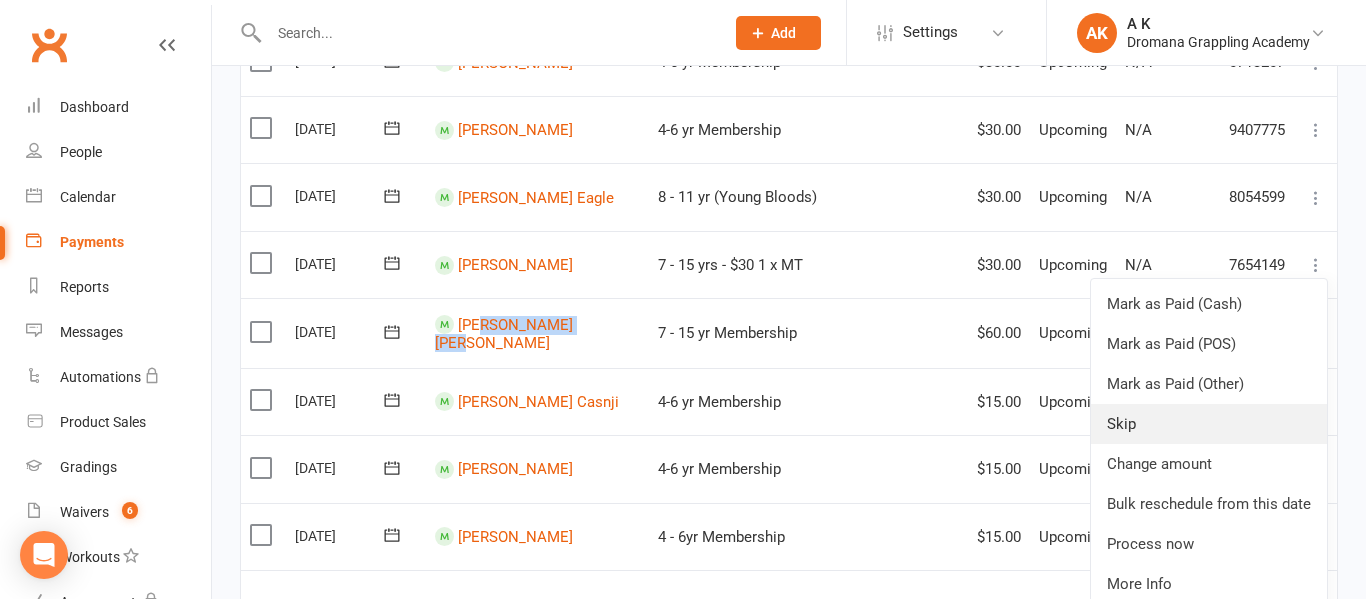 click on "Skip" at bounding box center (1209, 424) 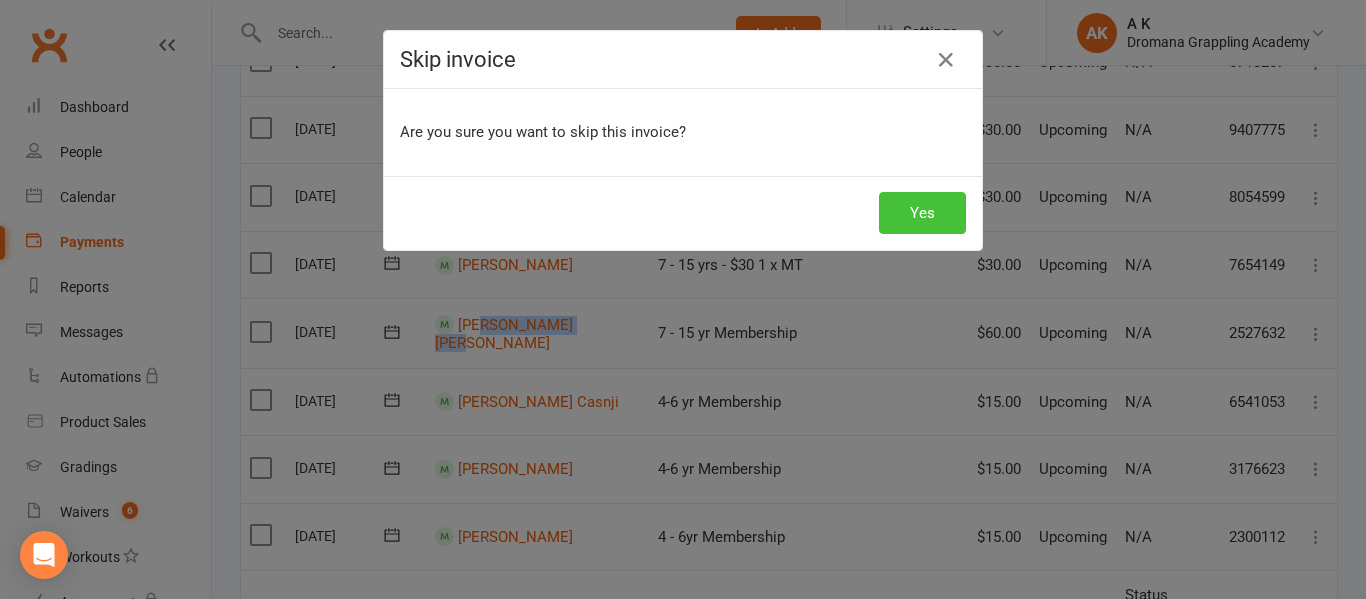 click on "Yes" at bounding box center (922, 213) 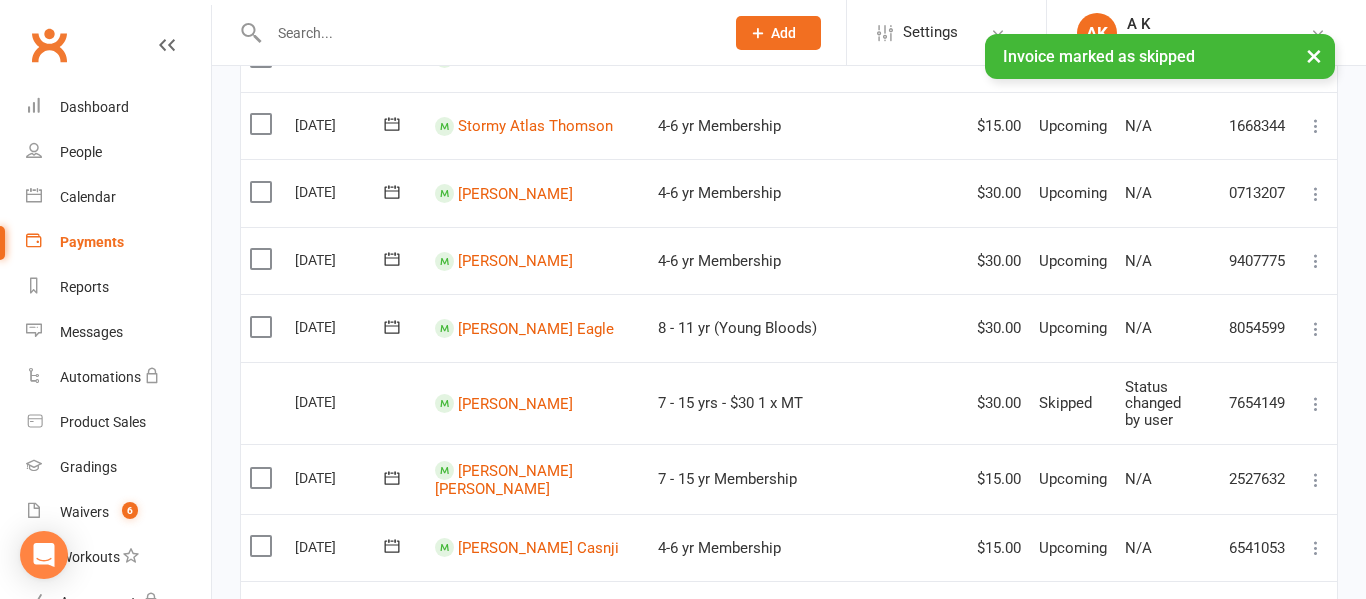 scroll, scrollTop: 565, scrollLeft: 0, axis: vertical 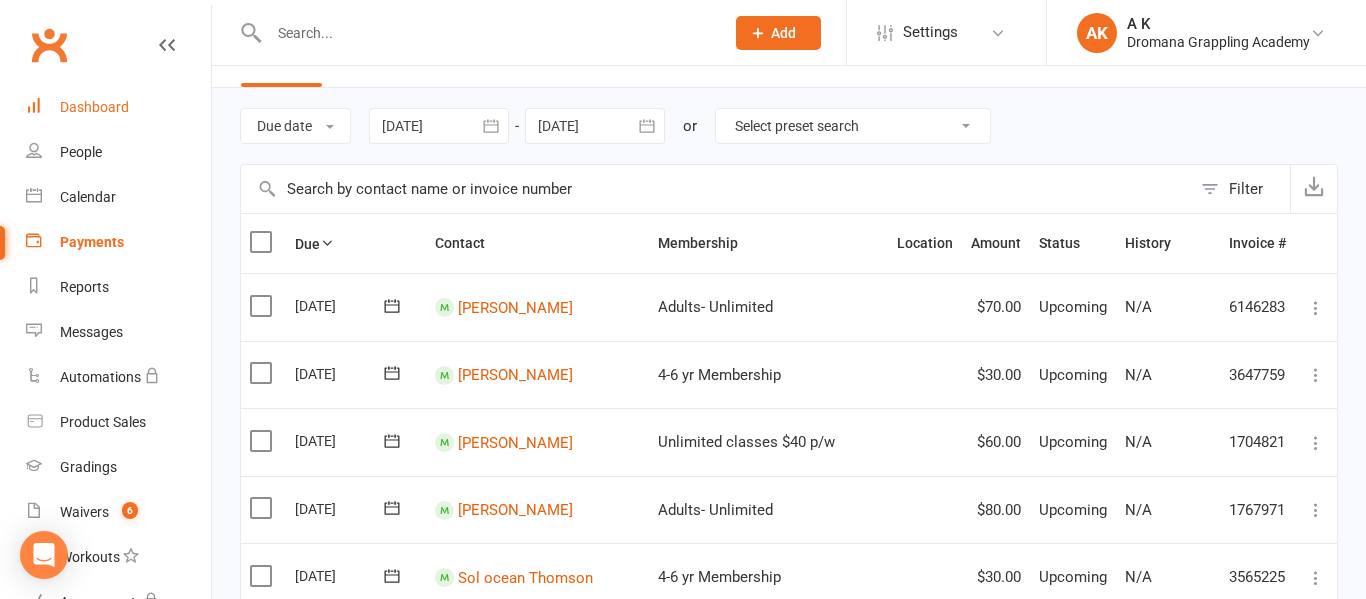 click on "Dashboard" at bounding box center [118, 107] 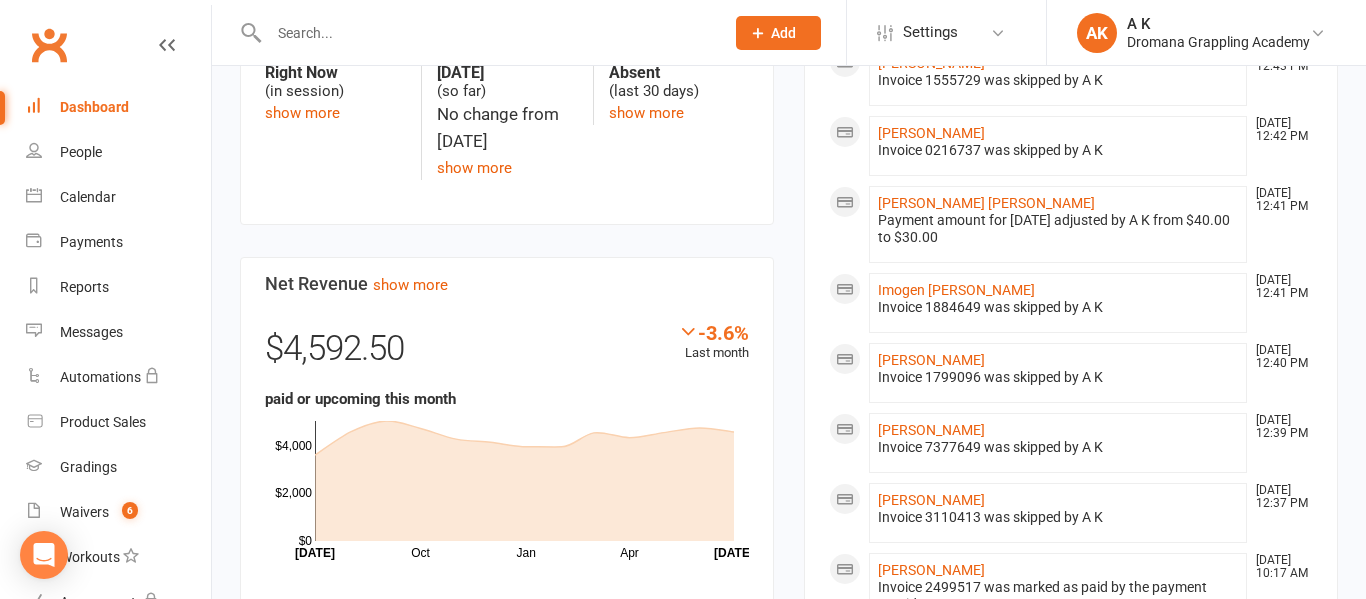 scroll, scrollTop: 0, scrollLeft: 0, axis: both 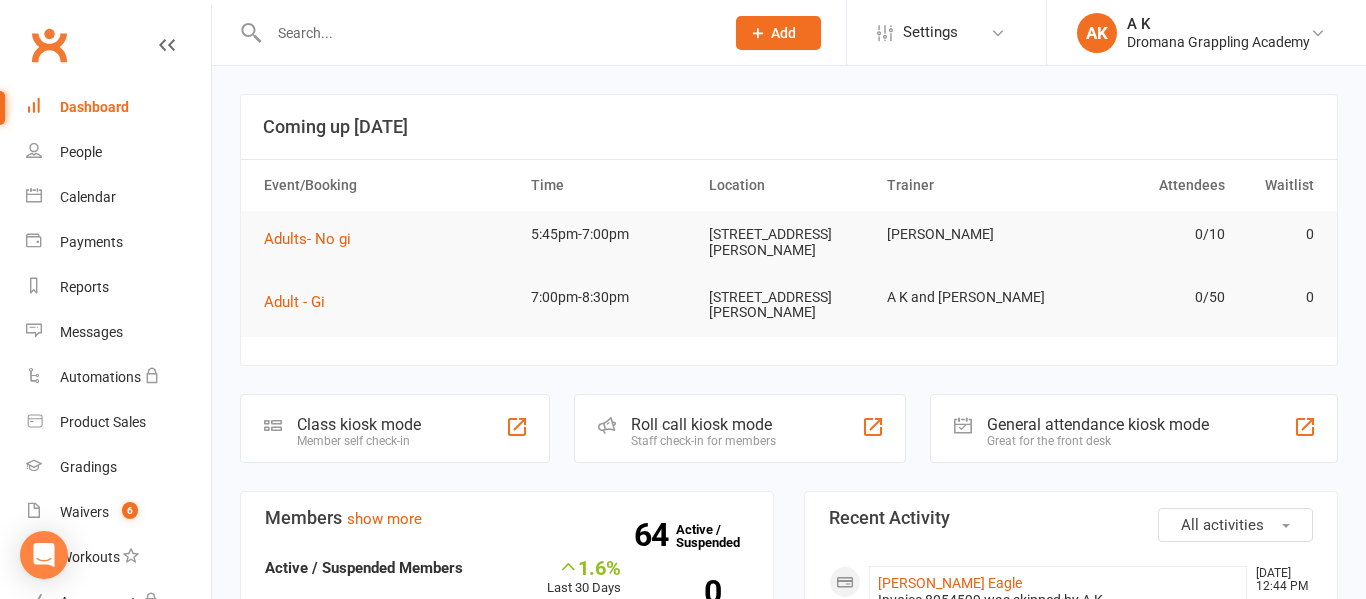 click on "Dashboard" at bounding box center (94, 107) 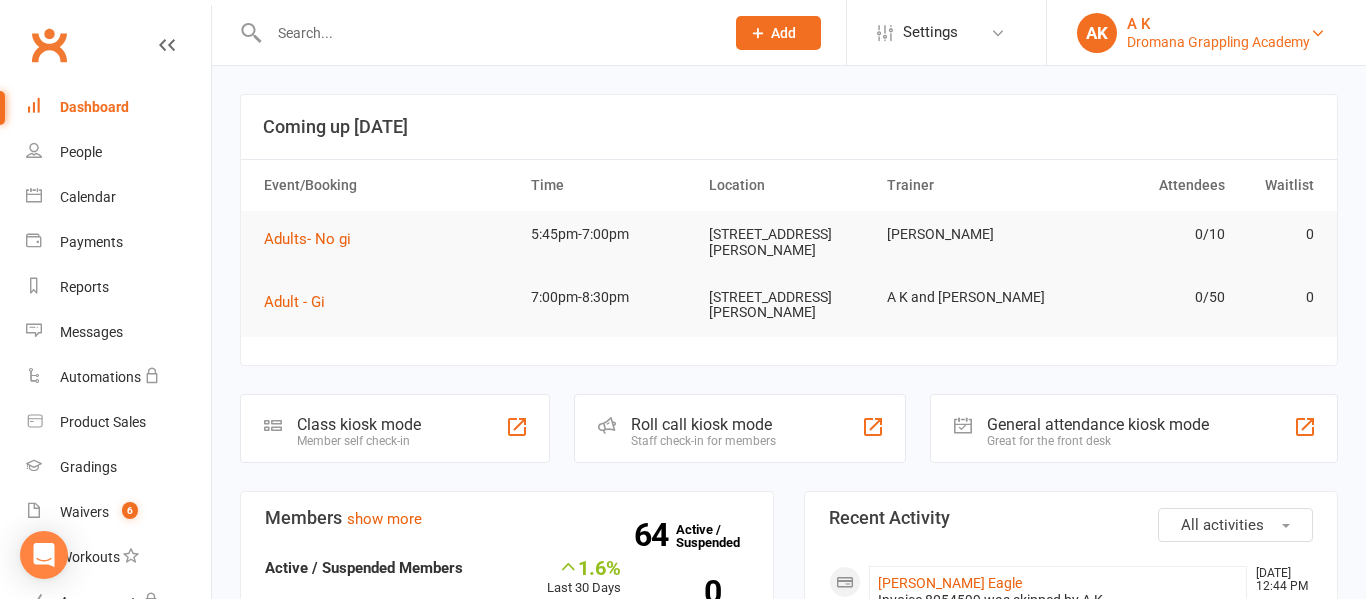 click on "A K" at bounding box center (1218, 24) 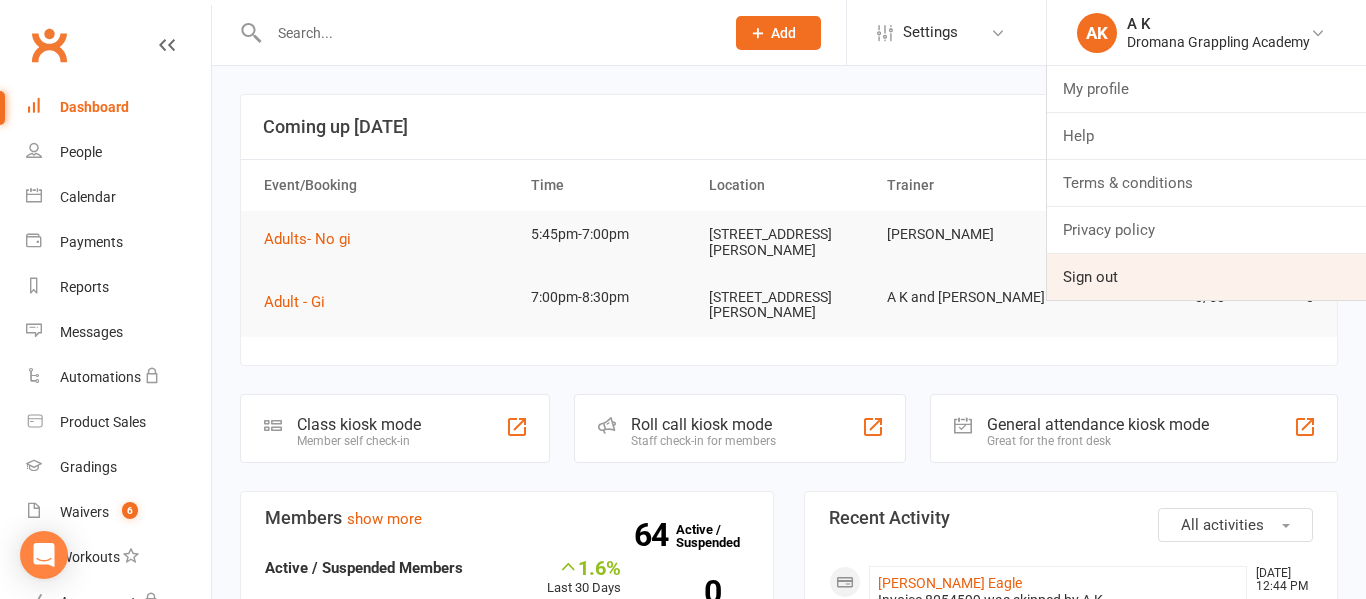 click on "Sign out" at bounding box center (1206, 277) 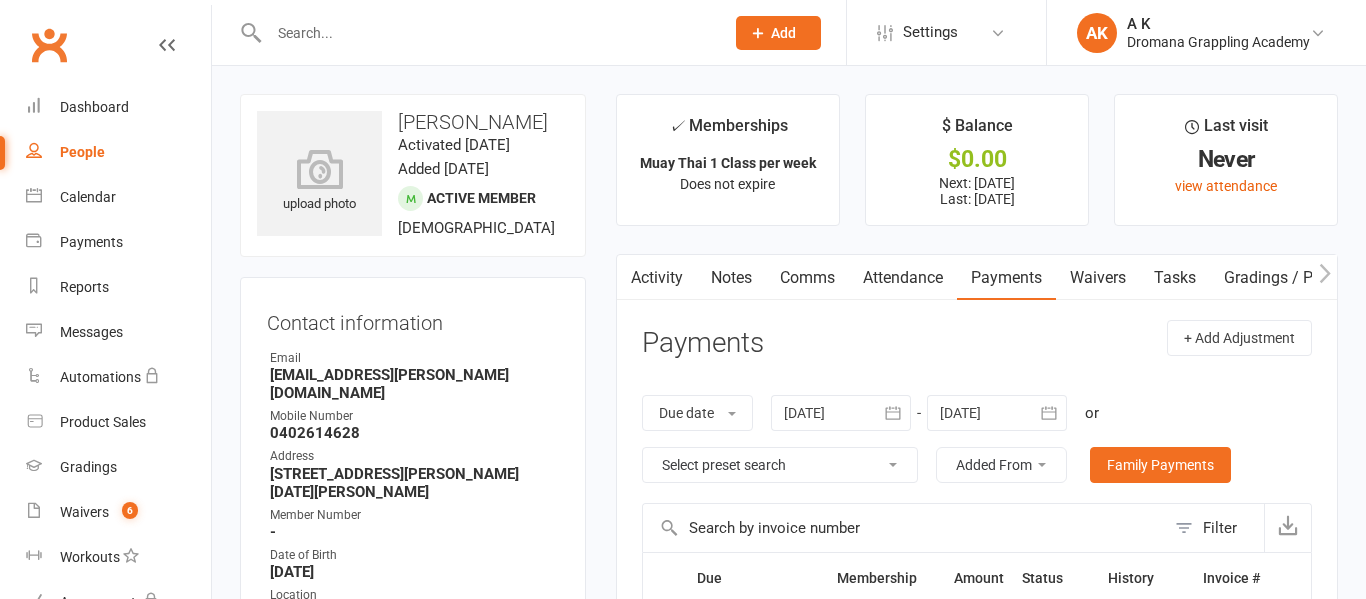scroll, scrollTop: 0, scrollLeft: 0, axis: both 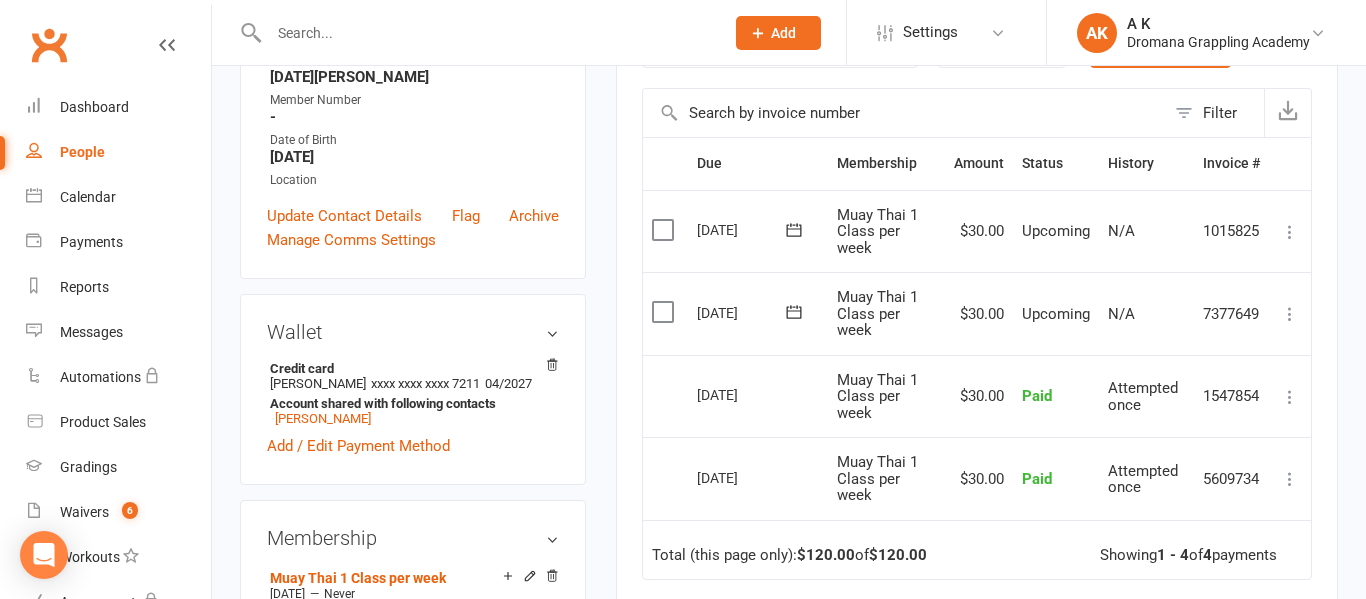 click at bounding box center [1290, 314] 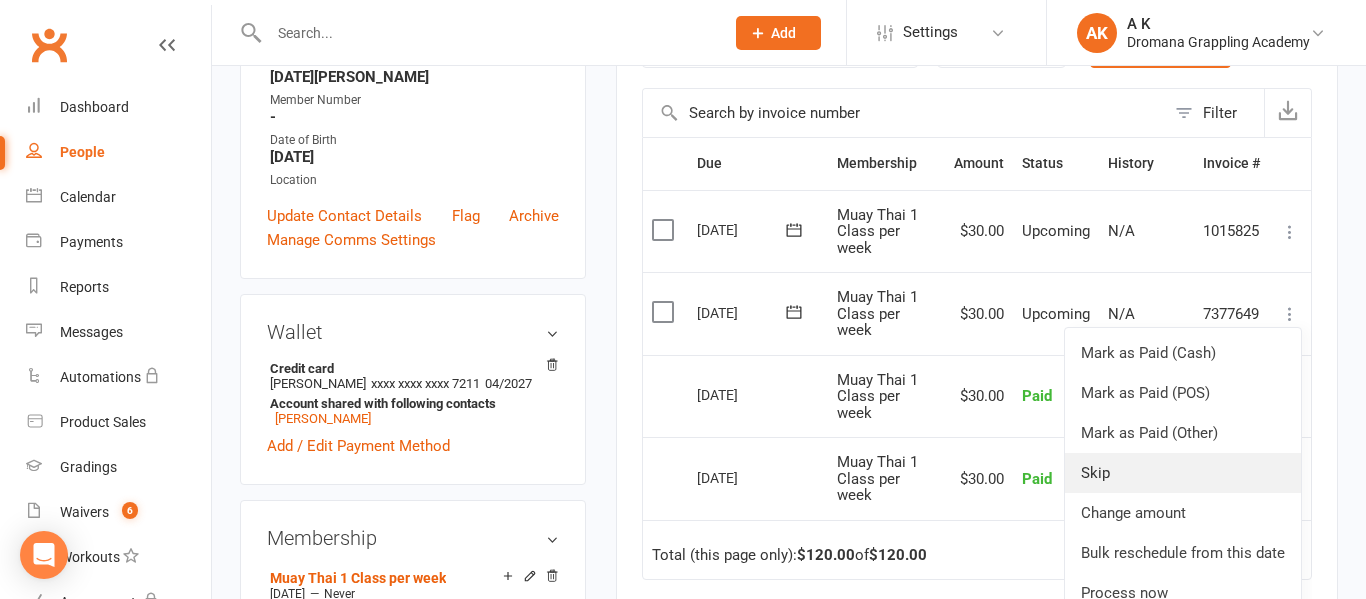 click on "Skip" at bounding box center (1183, 473) 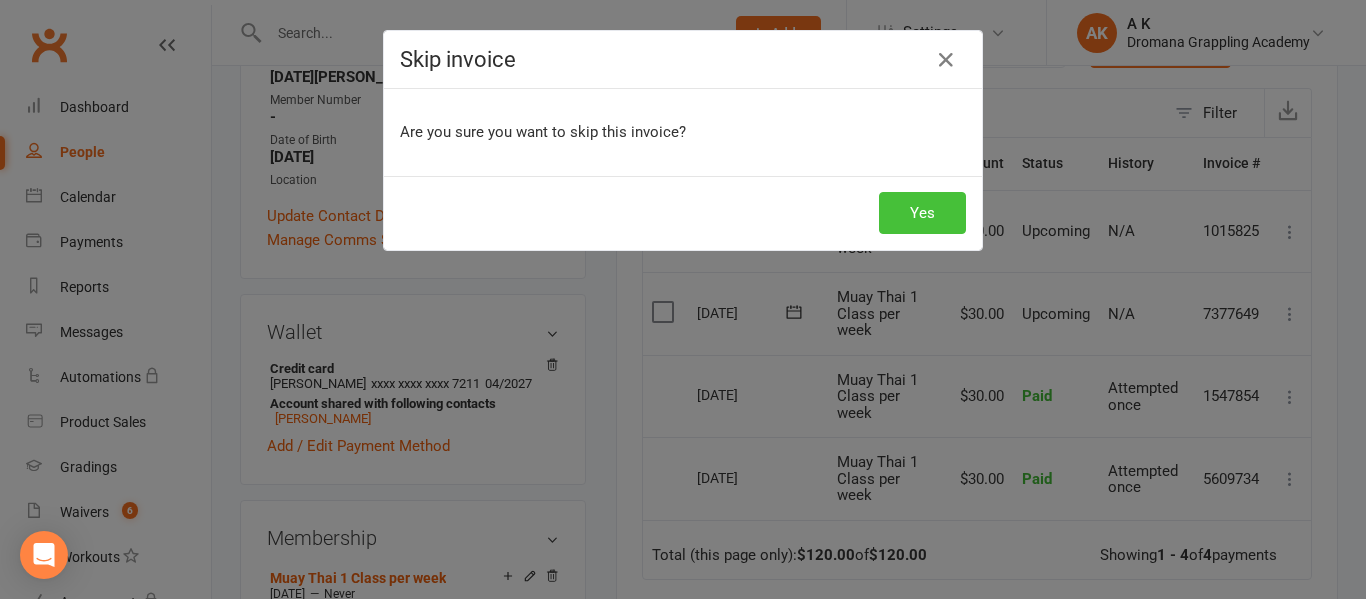 click on "Yes" at bounding box center (922, 213) 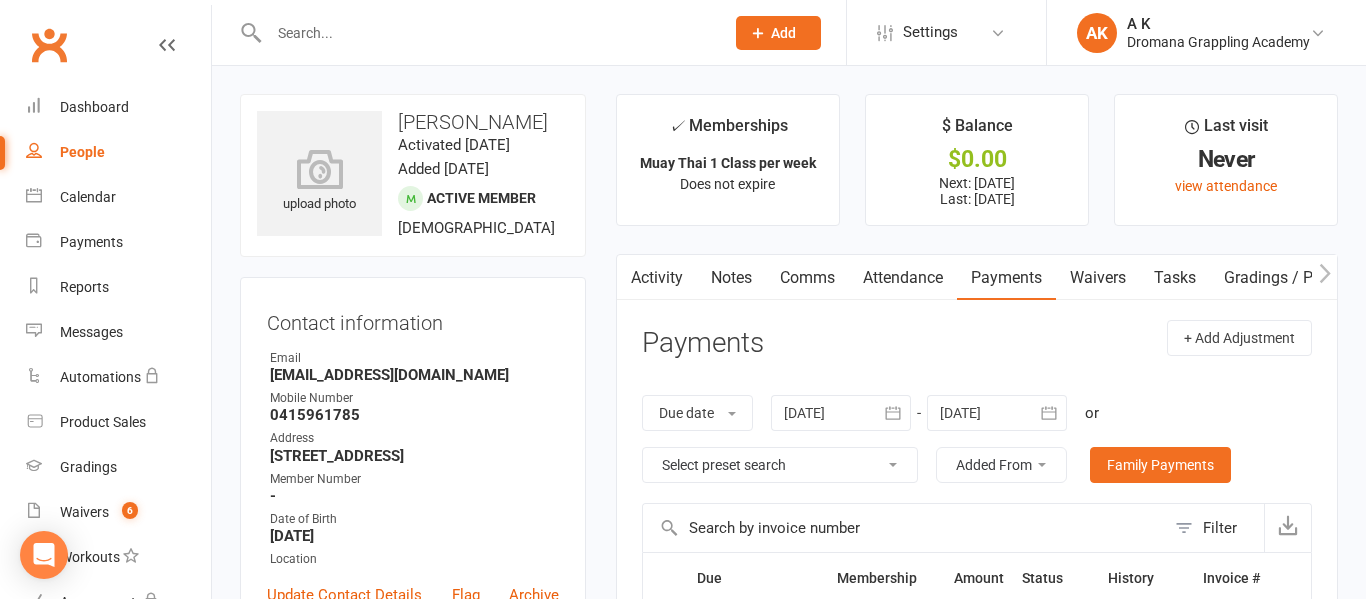 scroll, scrollTop: 0, scrollLeft: 0, axis: both 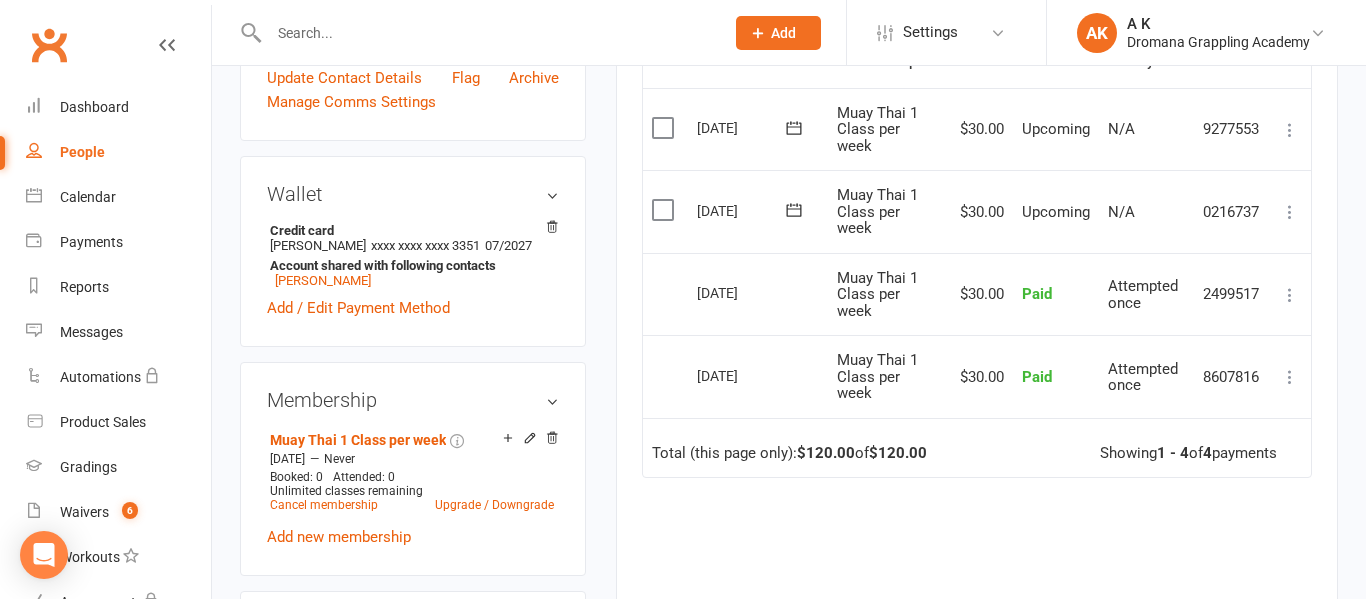 click at bounding box center (1290, 212) 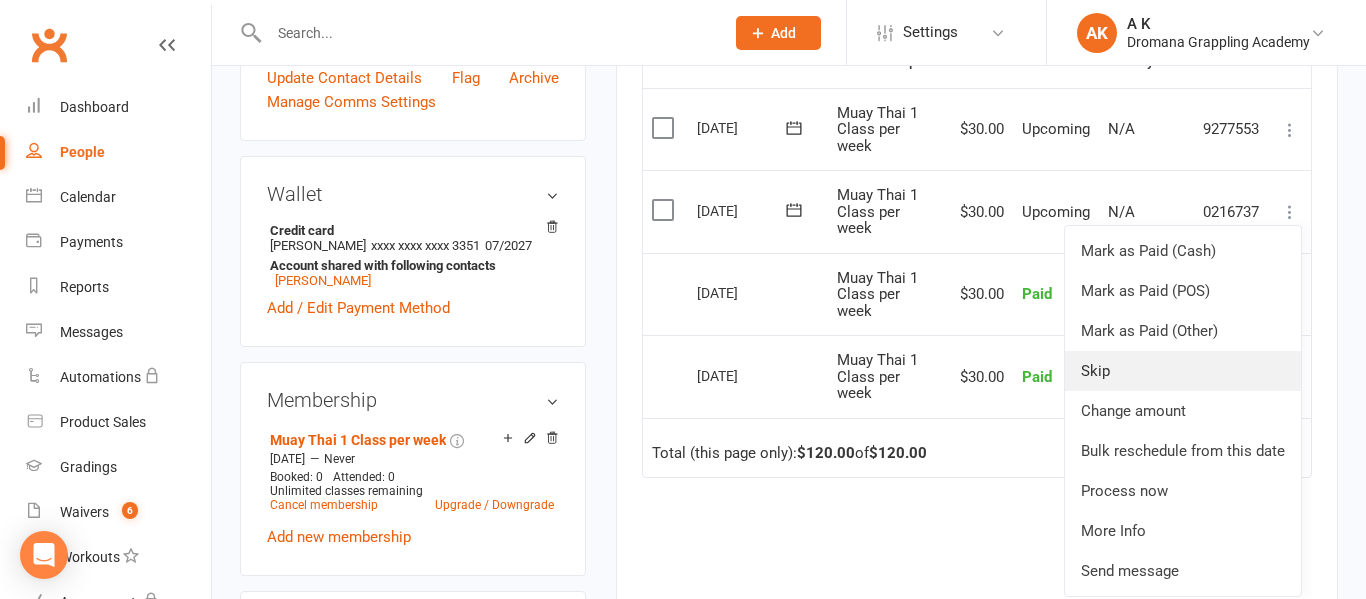 click on "Skip" at bounding box center (1183, 371) 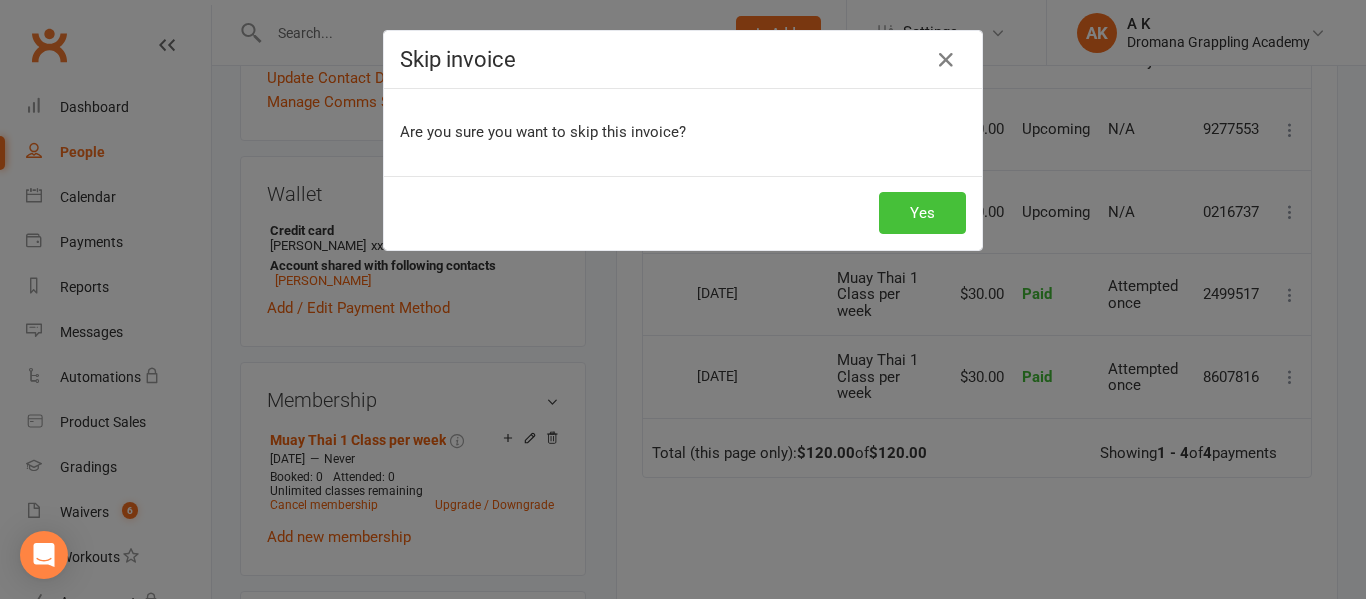 click on "Yes" at bounding box center [922, 213] 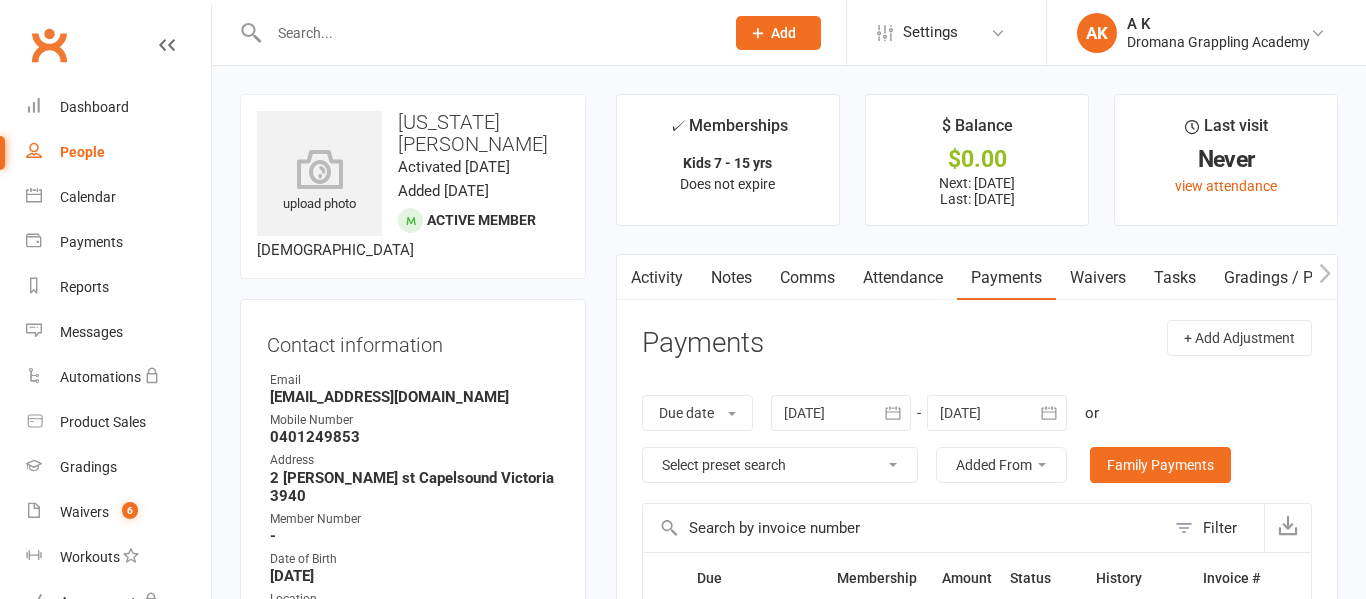 scroll, scrollTop: 0, scrollLeft: 0, axis: both 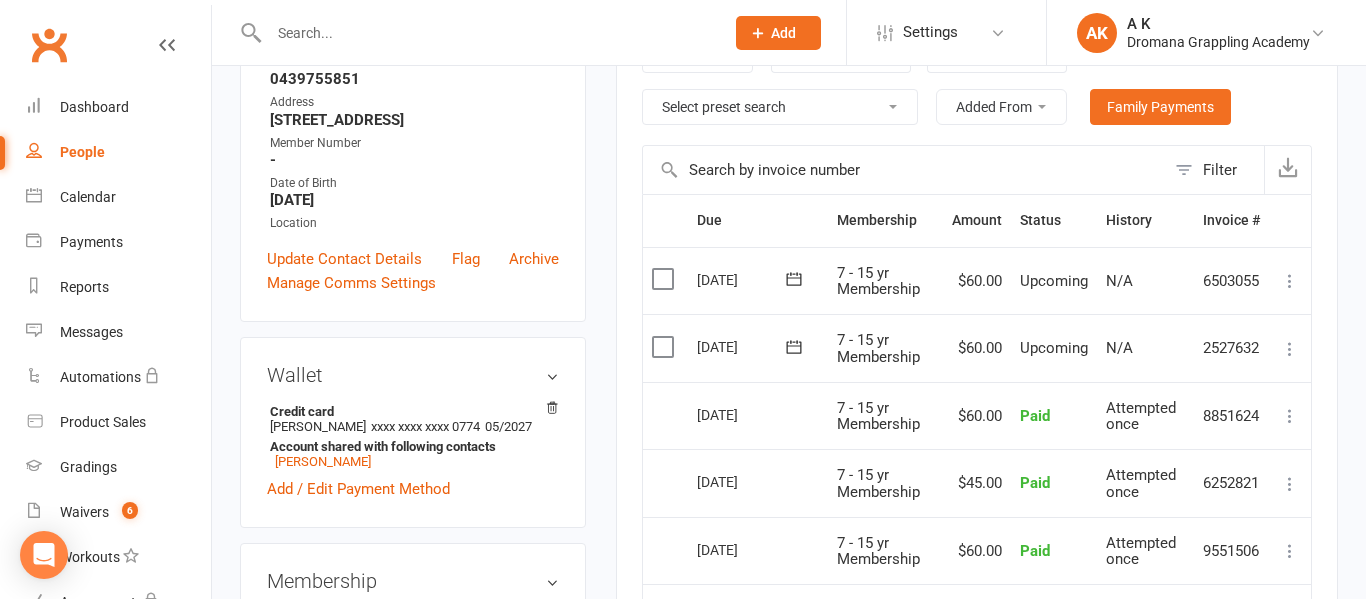 click at bounding box center [1290, 349] 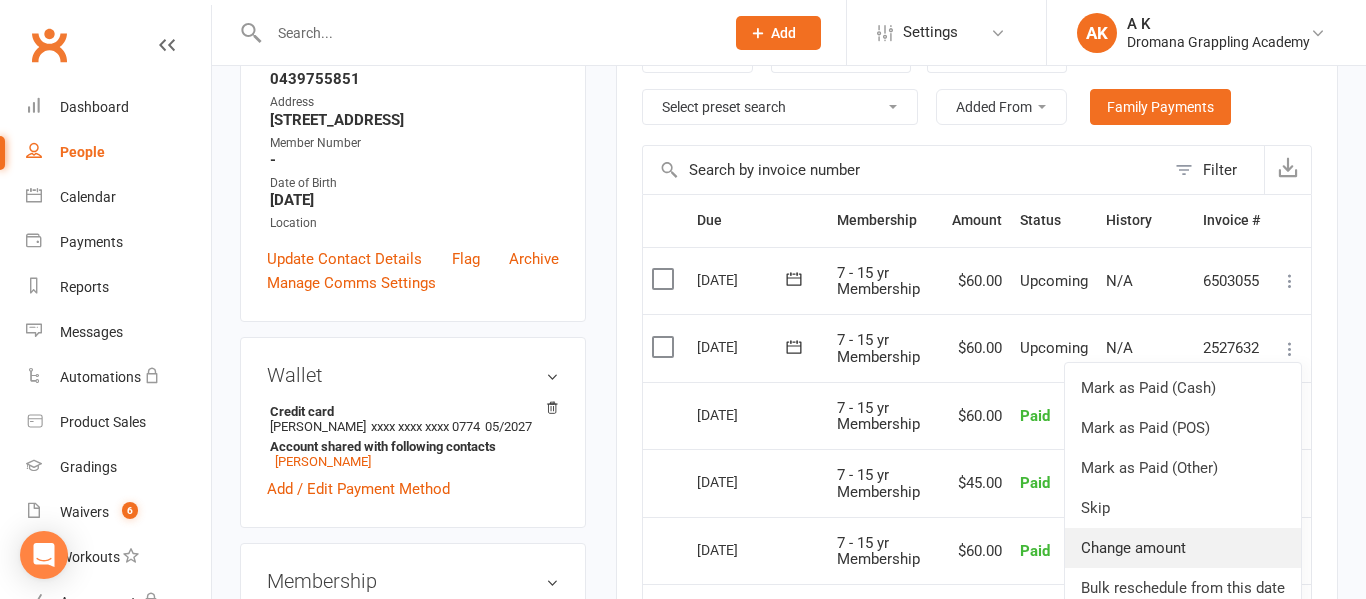 click on "Change amount" at bounding box center (1183, 548) 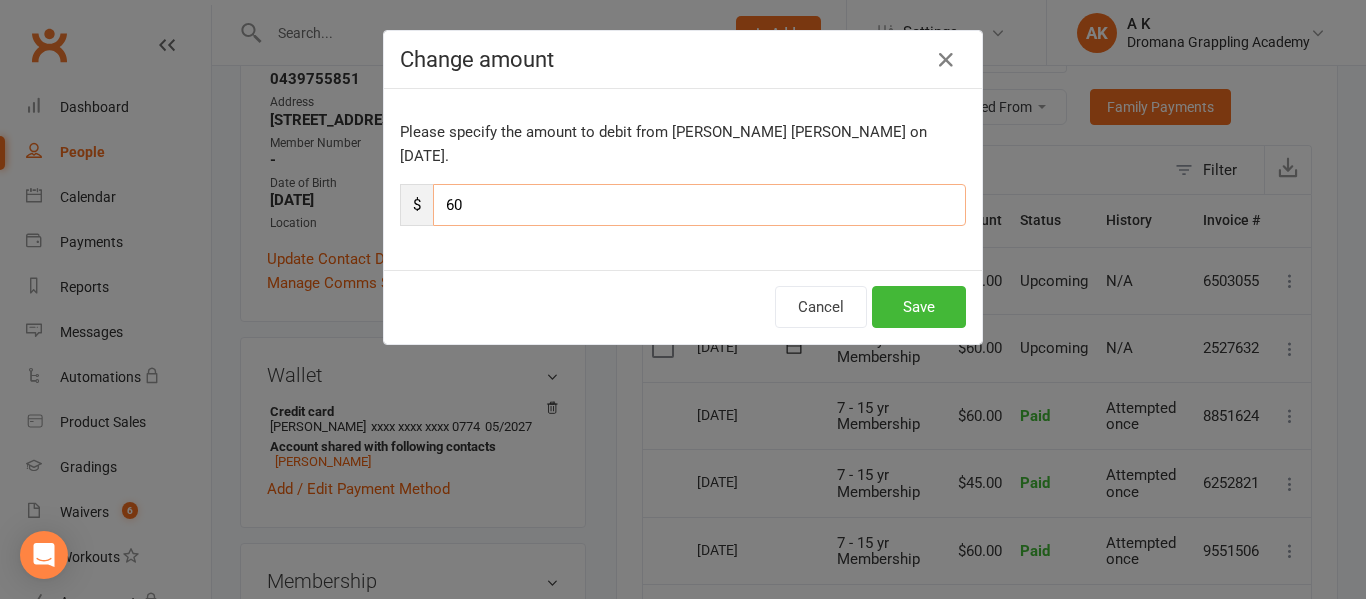 click on "60" at bounding box center [699, 205] 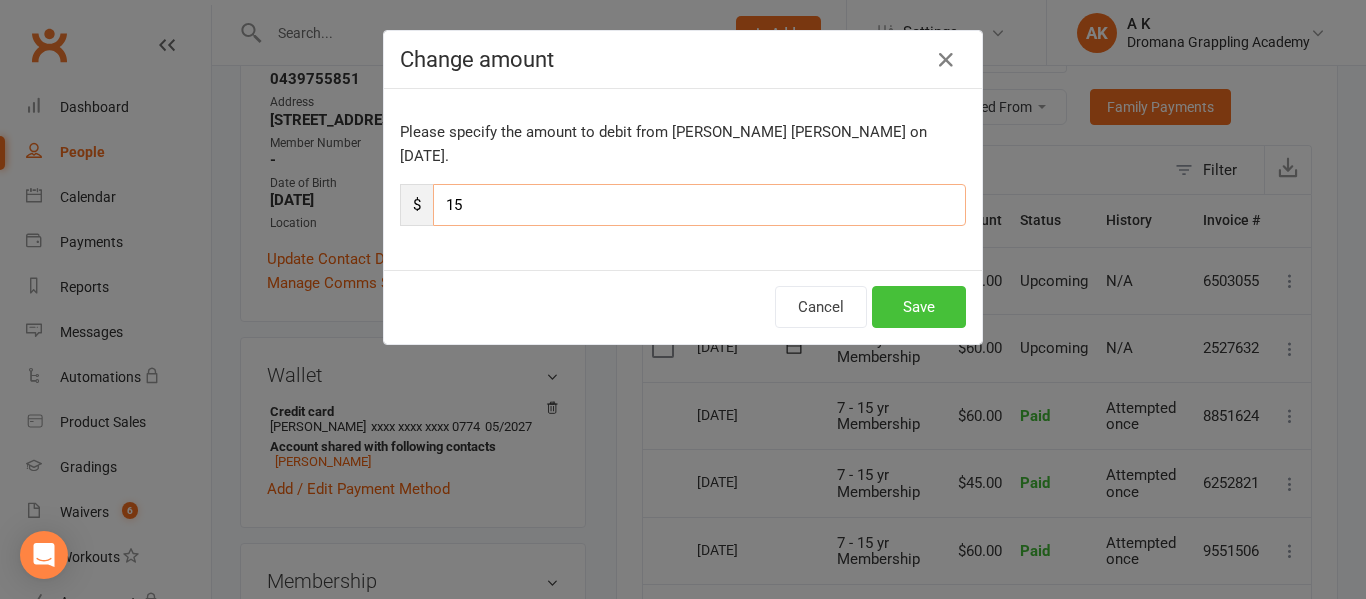 type on "15" 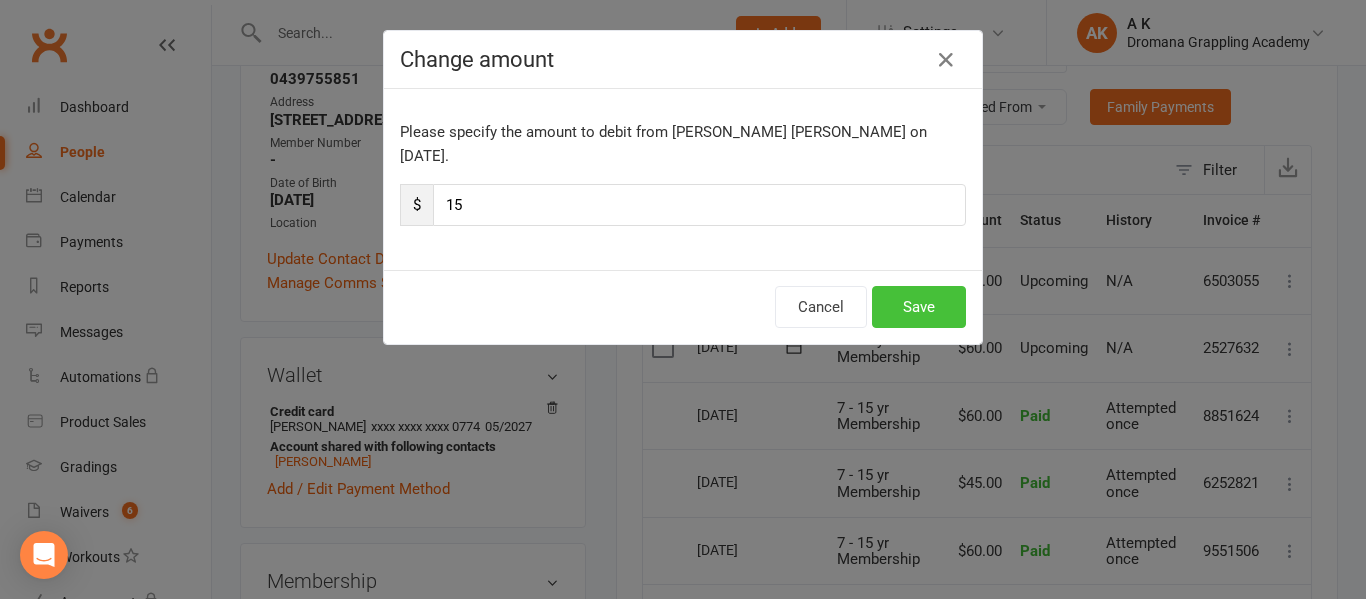 click on "Save" at bounding box center (919, 307) 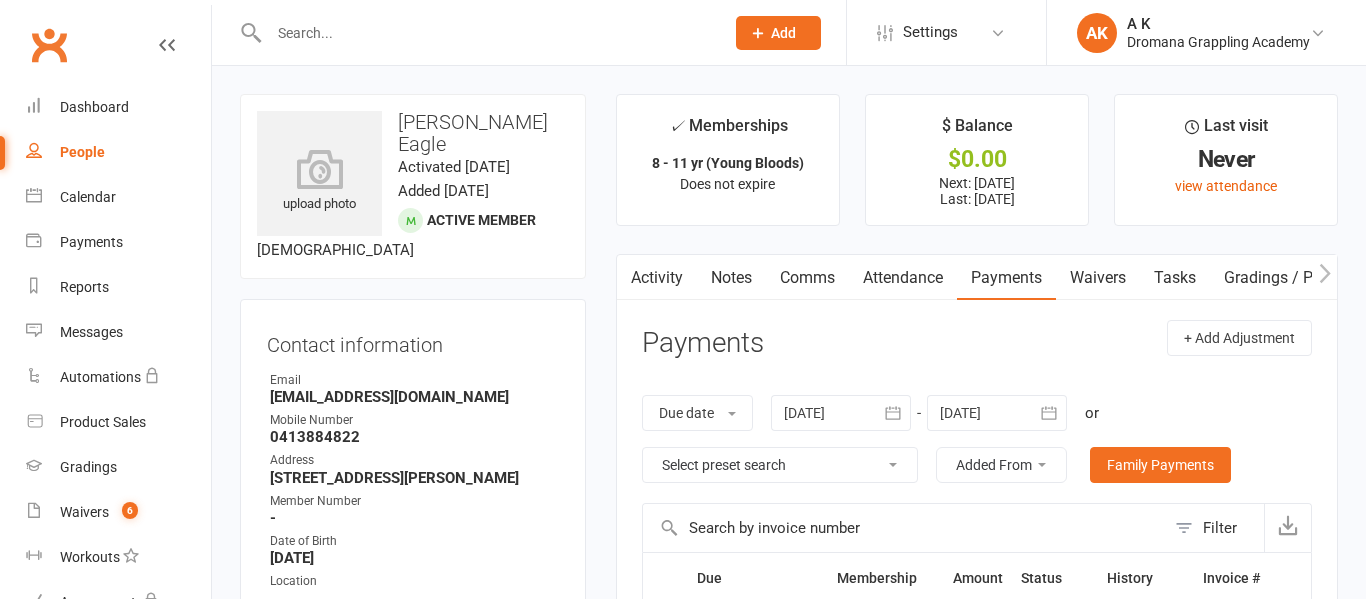 scroll, scrollTop: 0, scrollLeft: 0, axis: both 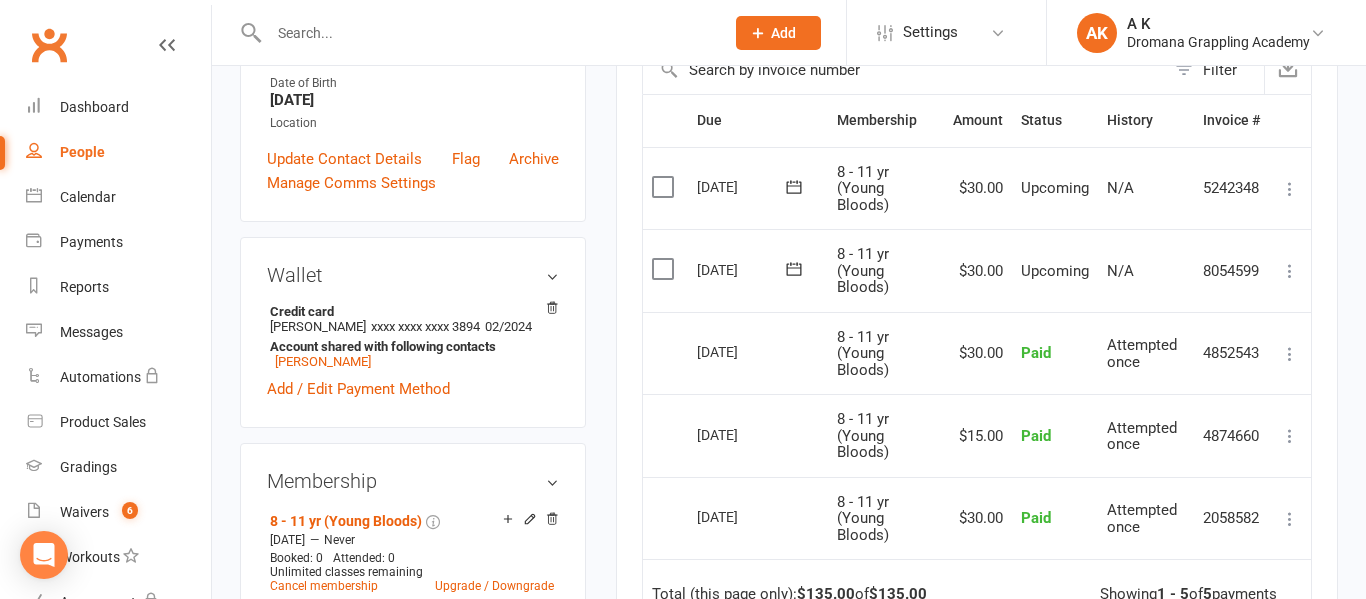 click at bounding box center [1290, 271] 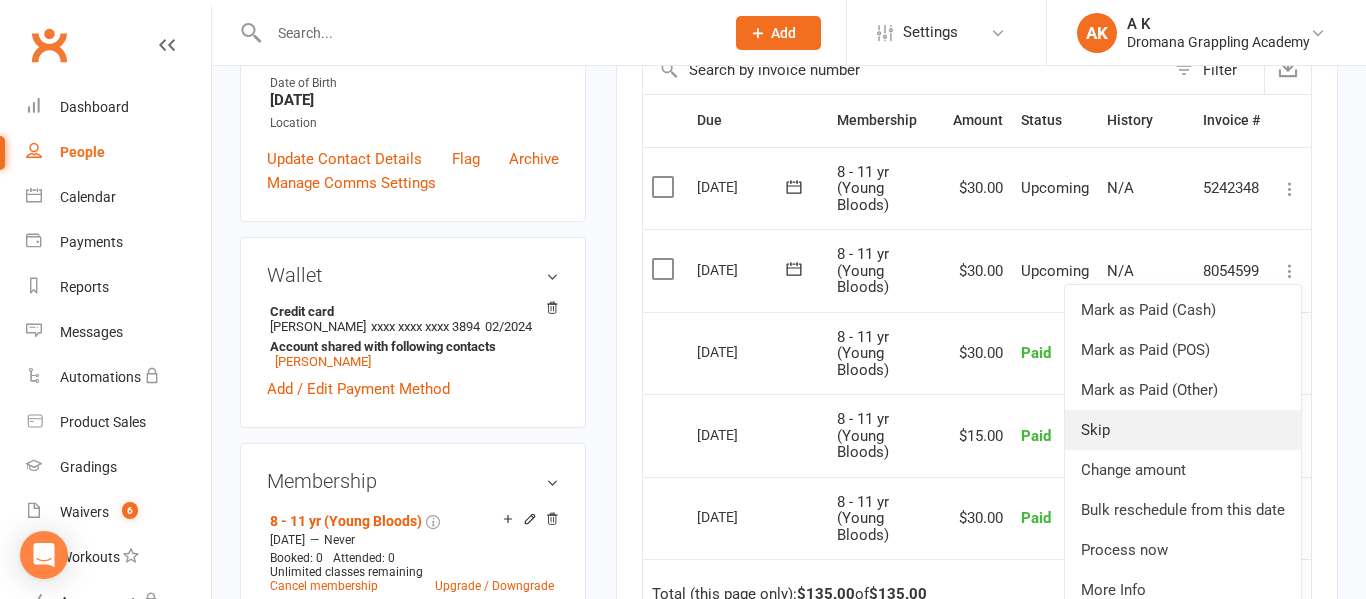 click on "Skip" at bounding box center (1183, 430) 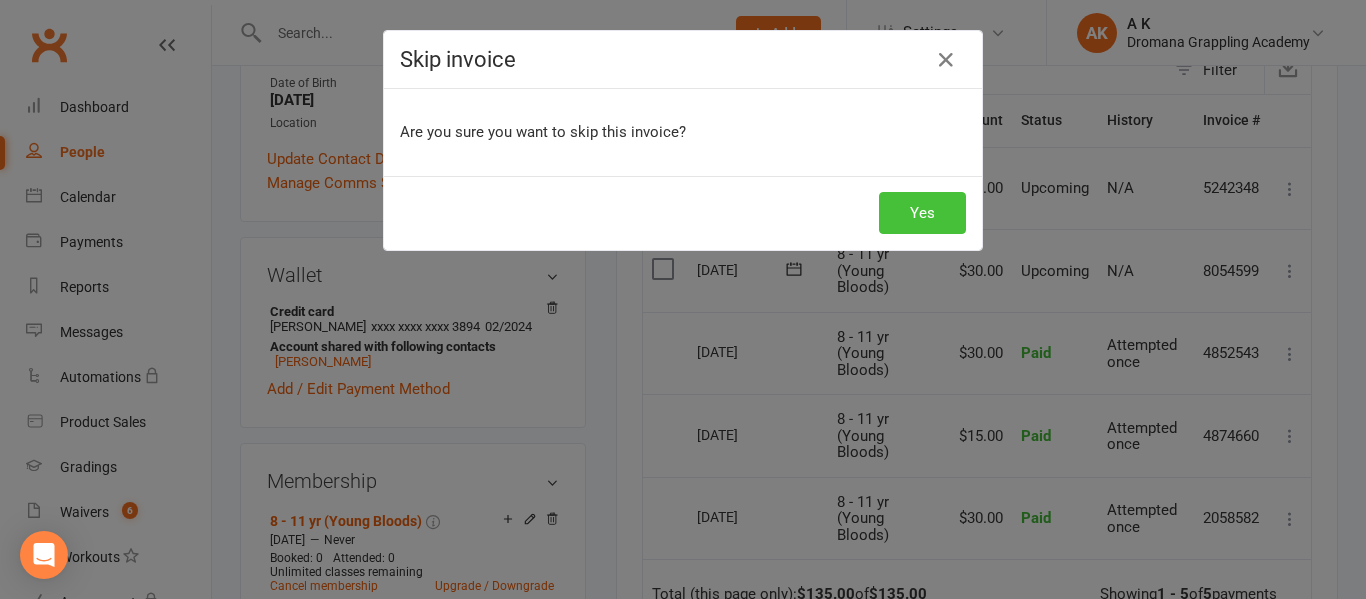 click on "Yes" at bounding box center [922, 213] 